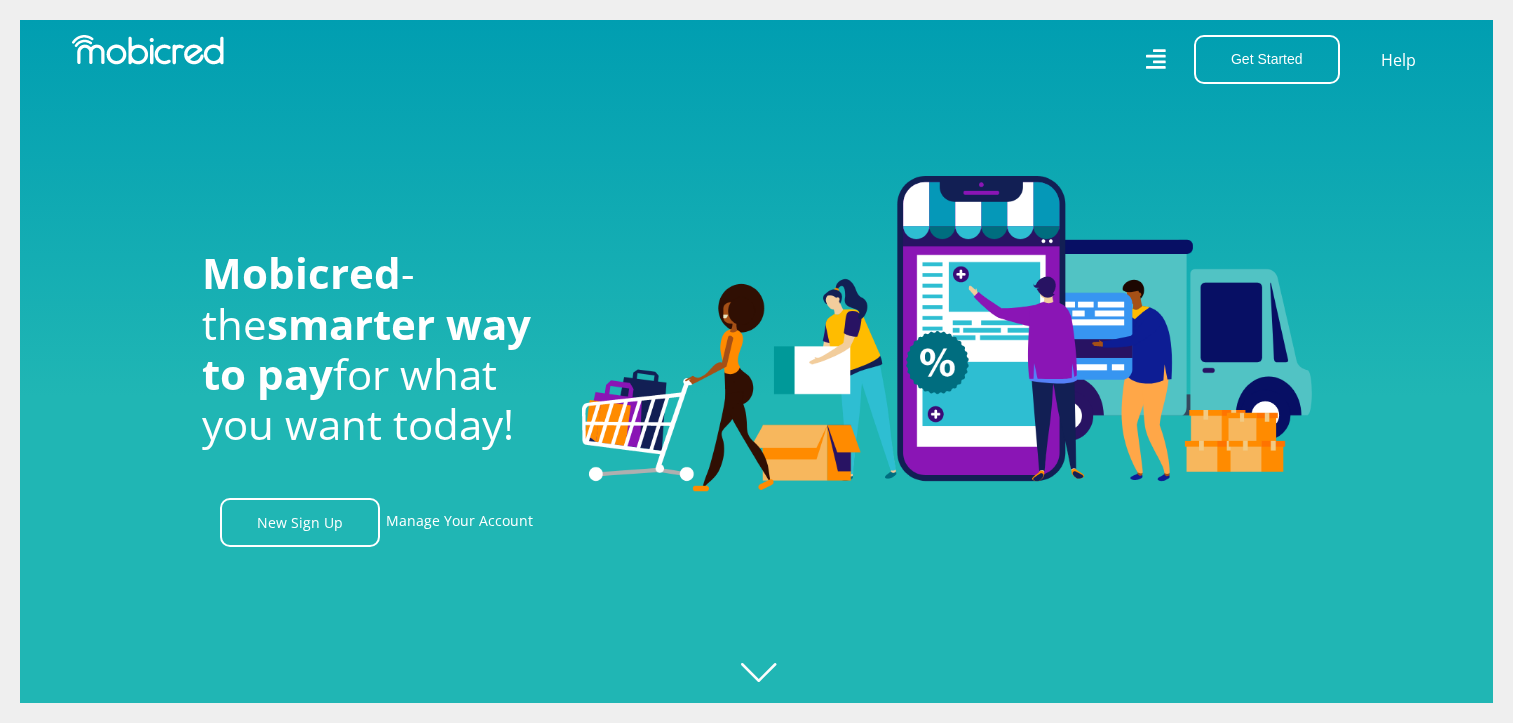 scroll, scrollTop: 0, scrollLeft: 0, axis: both 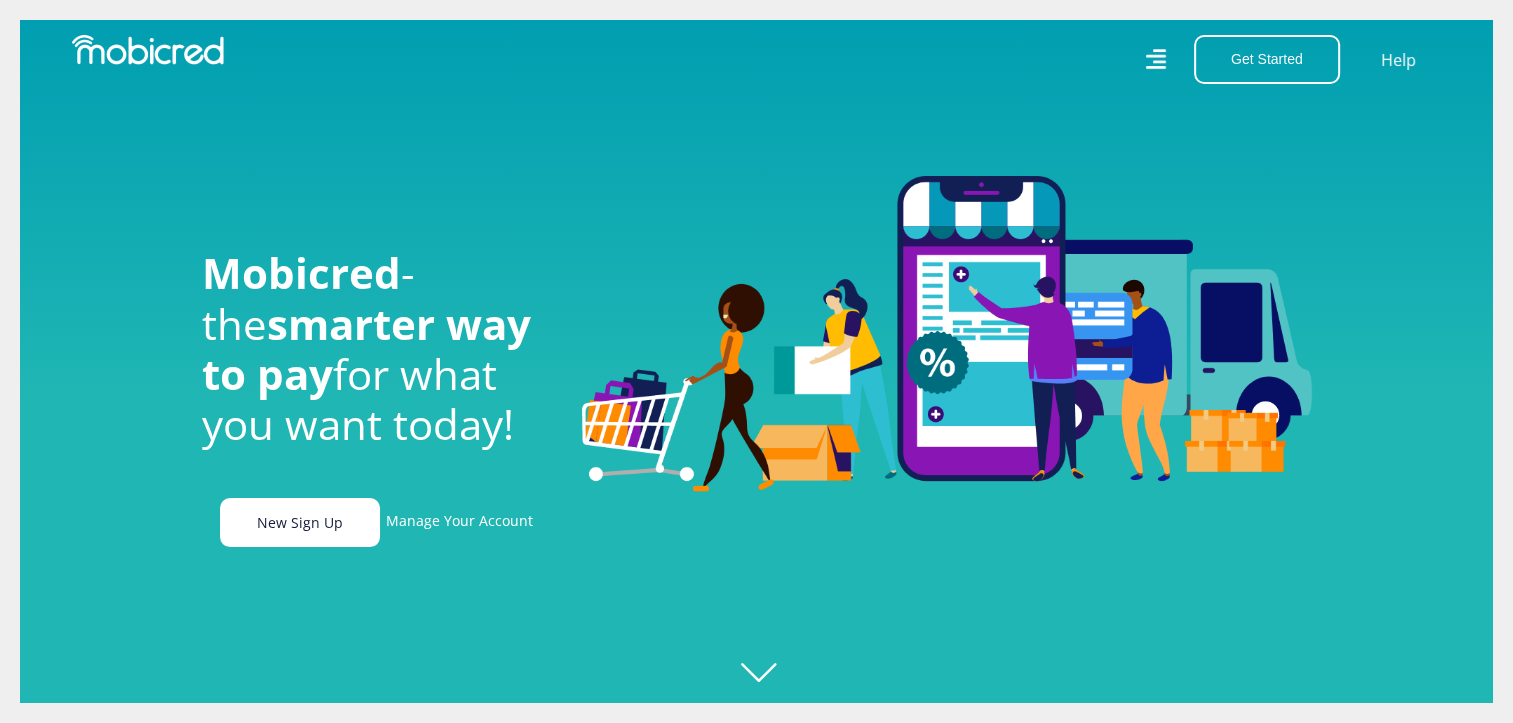 click on "New Sign Up" at bounding box center (300, 522) 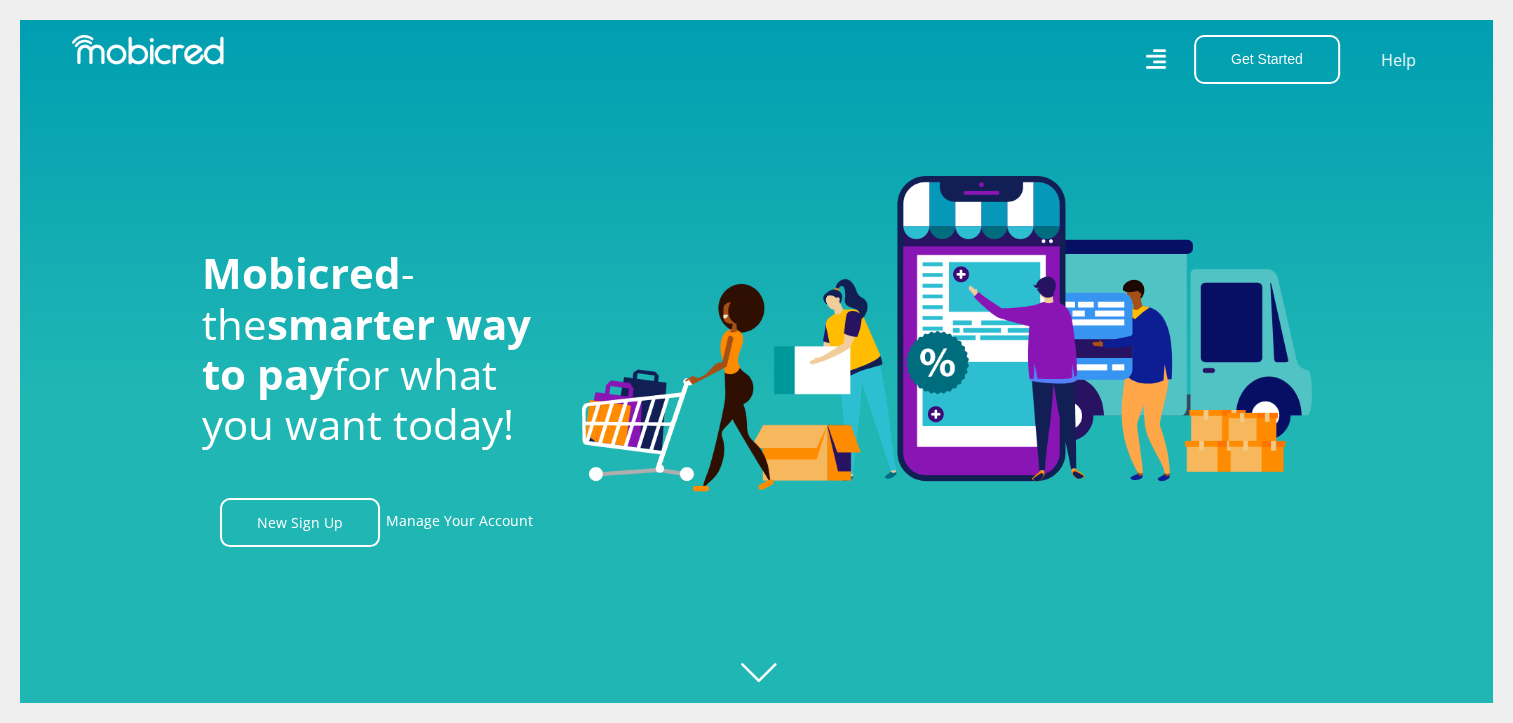 scroll, scrollTop: 0, scrollLeft: 1424, axis: horizontal 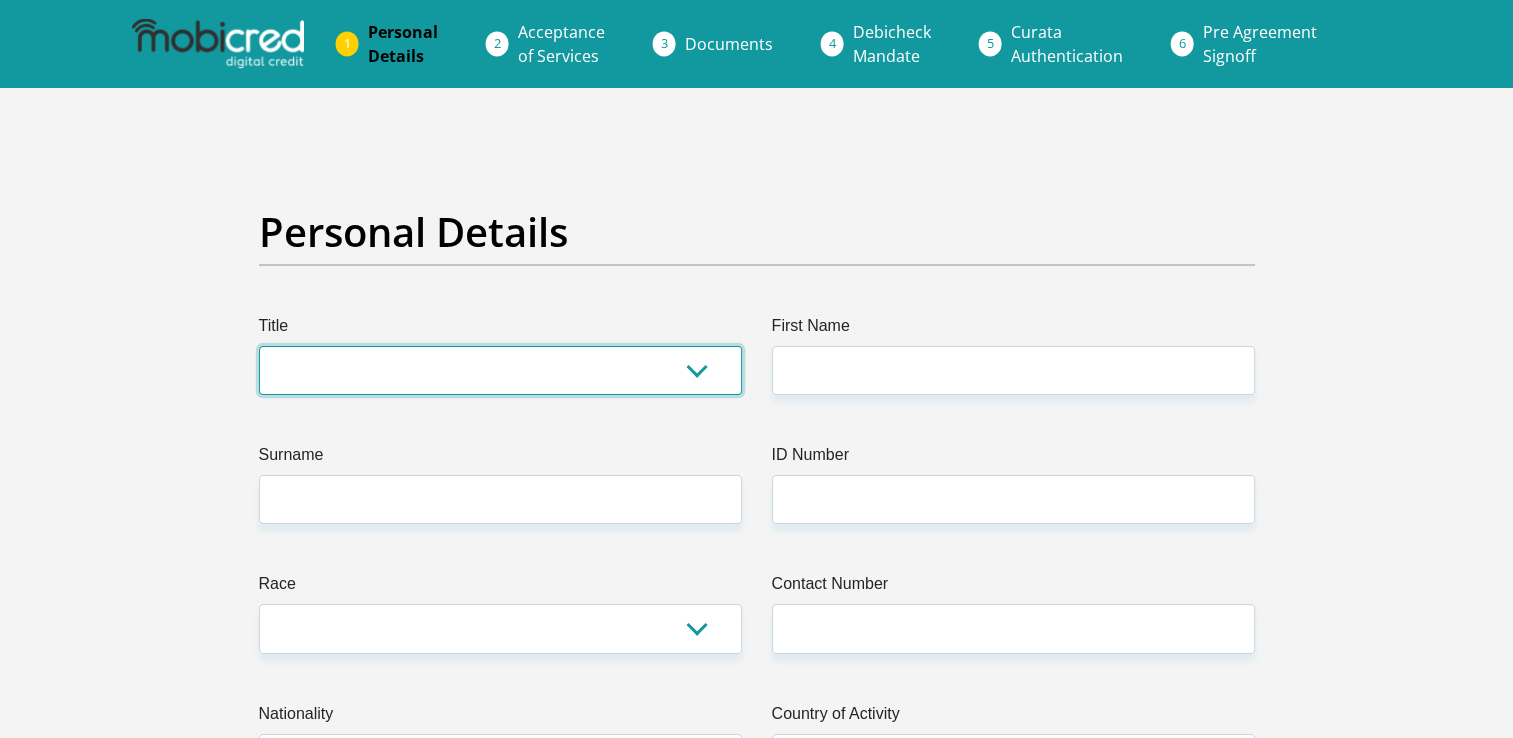 click on "Mr
Ms
Mrs
Dr
Other" at bounding box center [500, 370] 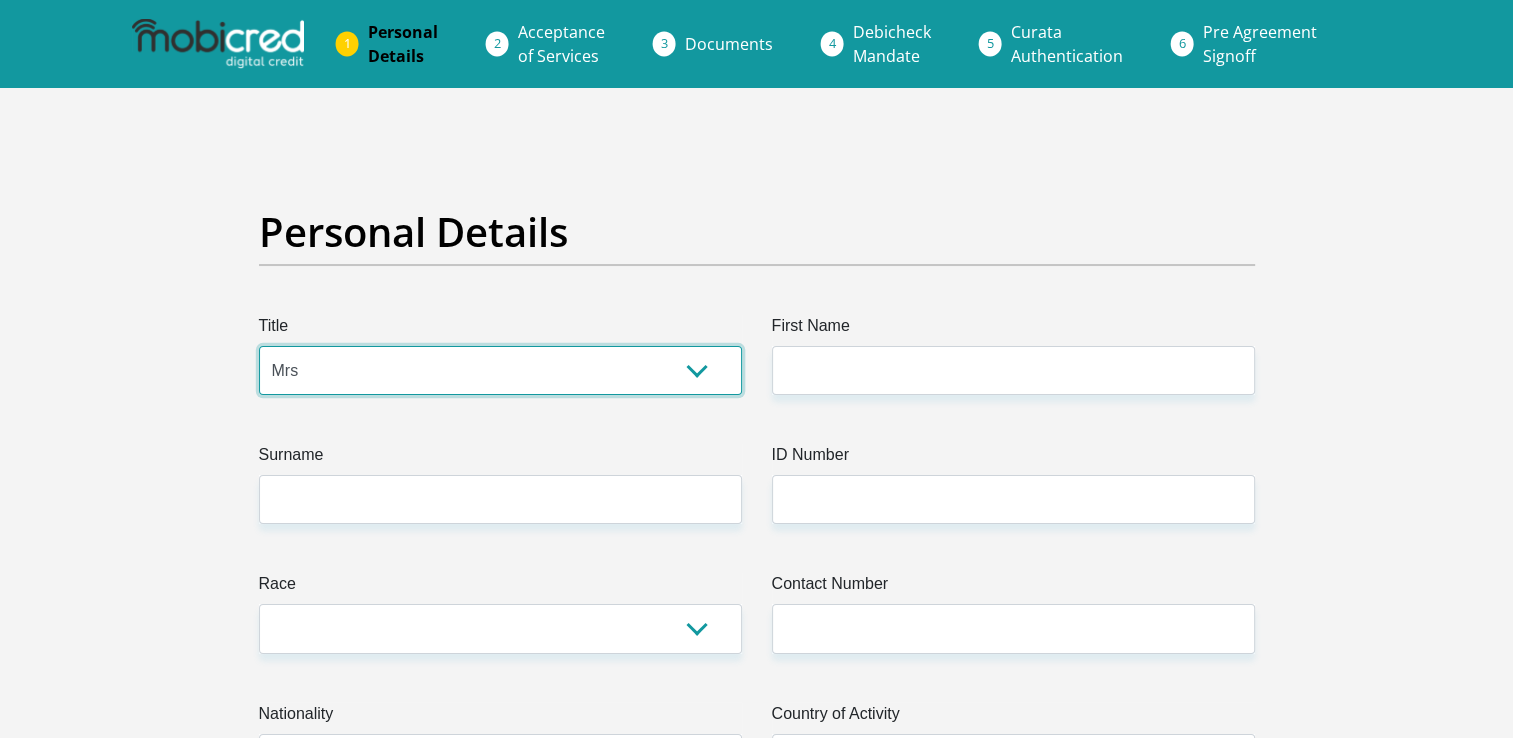 click on "Mr
Ms
Mrs
Dr
Other" at bounding box center (500, 370) 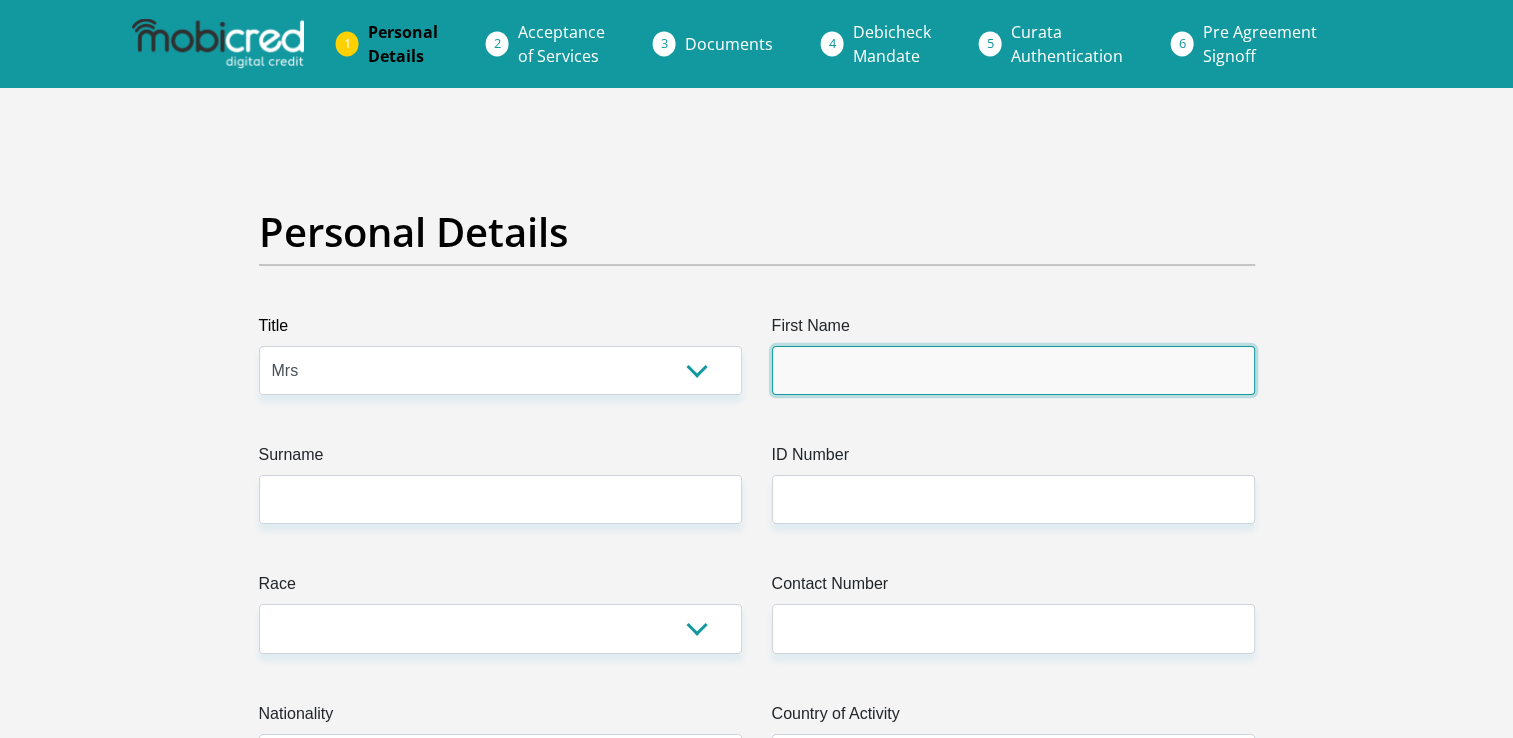 click on "First Name" at bounding box center (1013, 370) 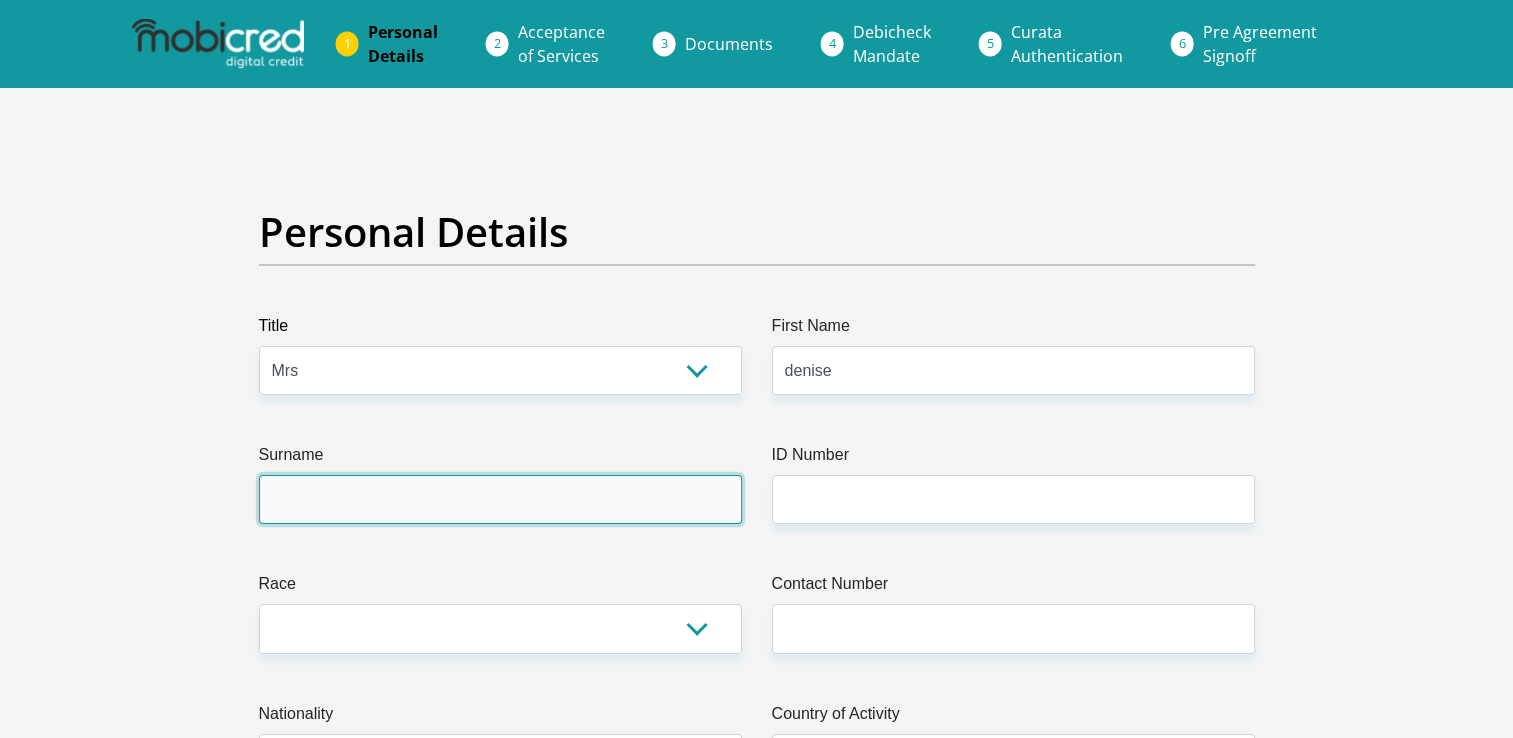 type on "[LAST]" 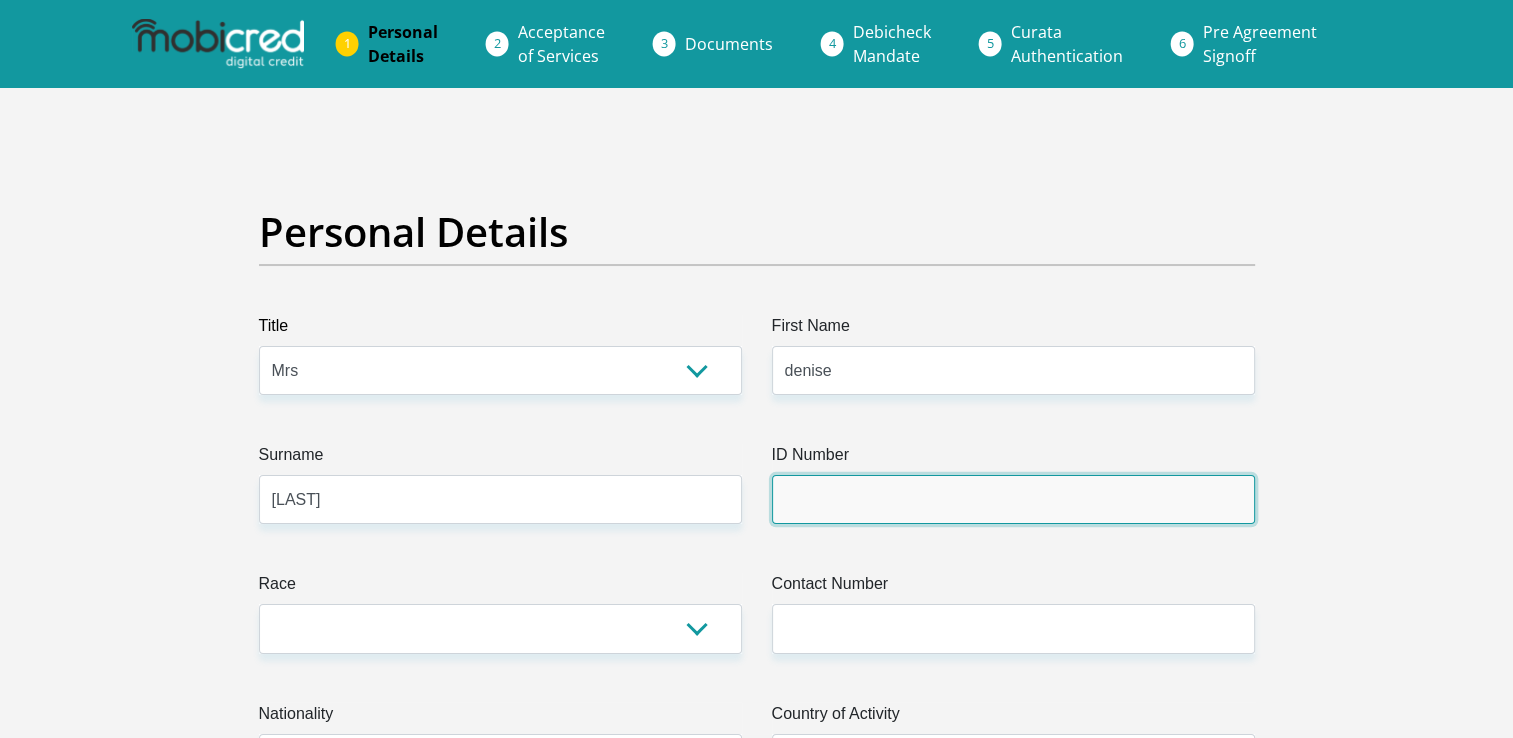 type on "[ID_NUMBER]" 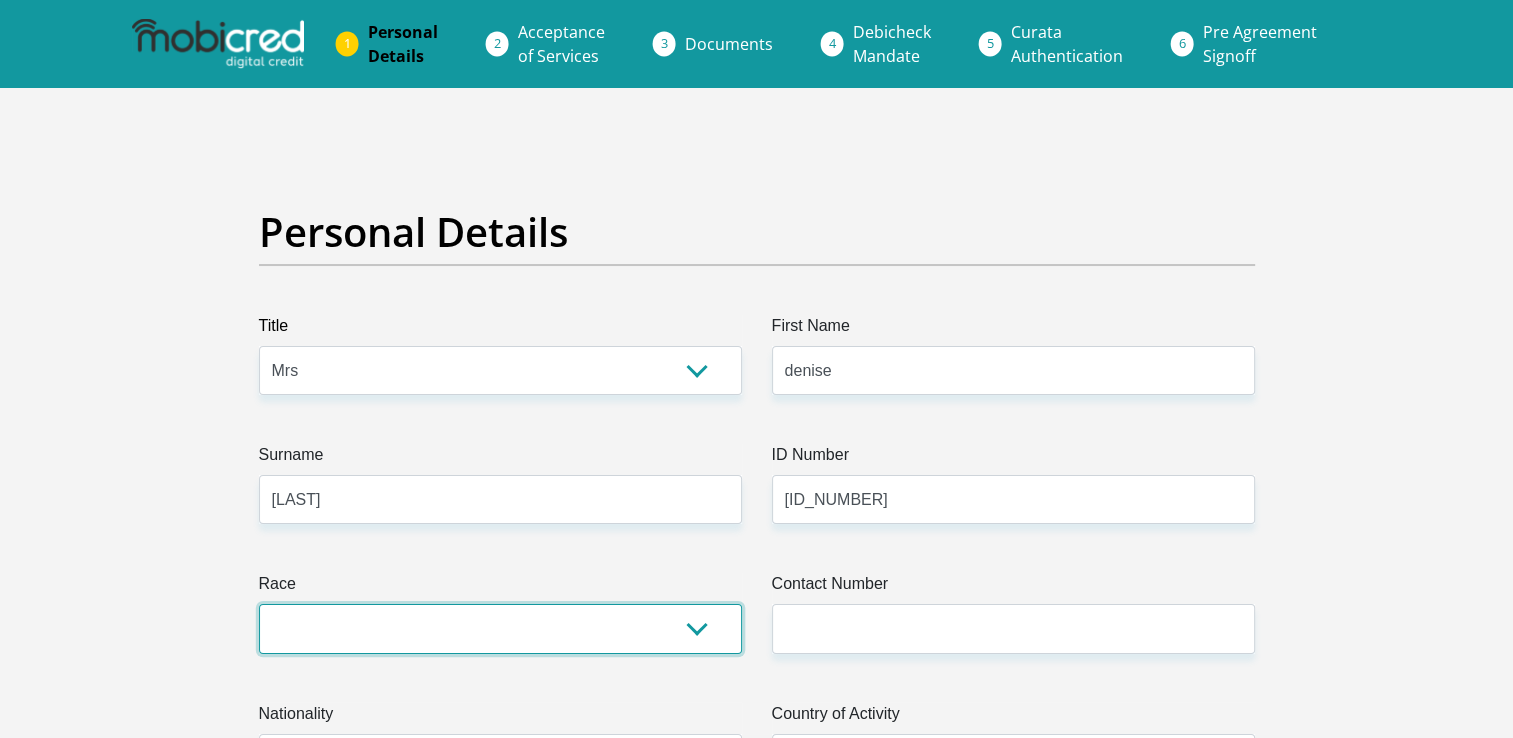select on "2" 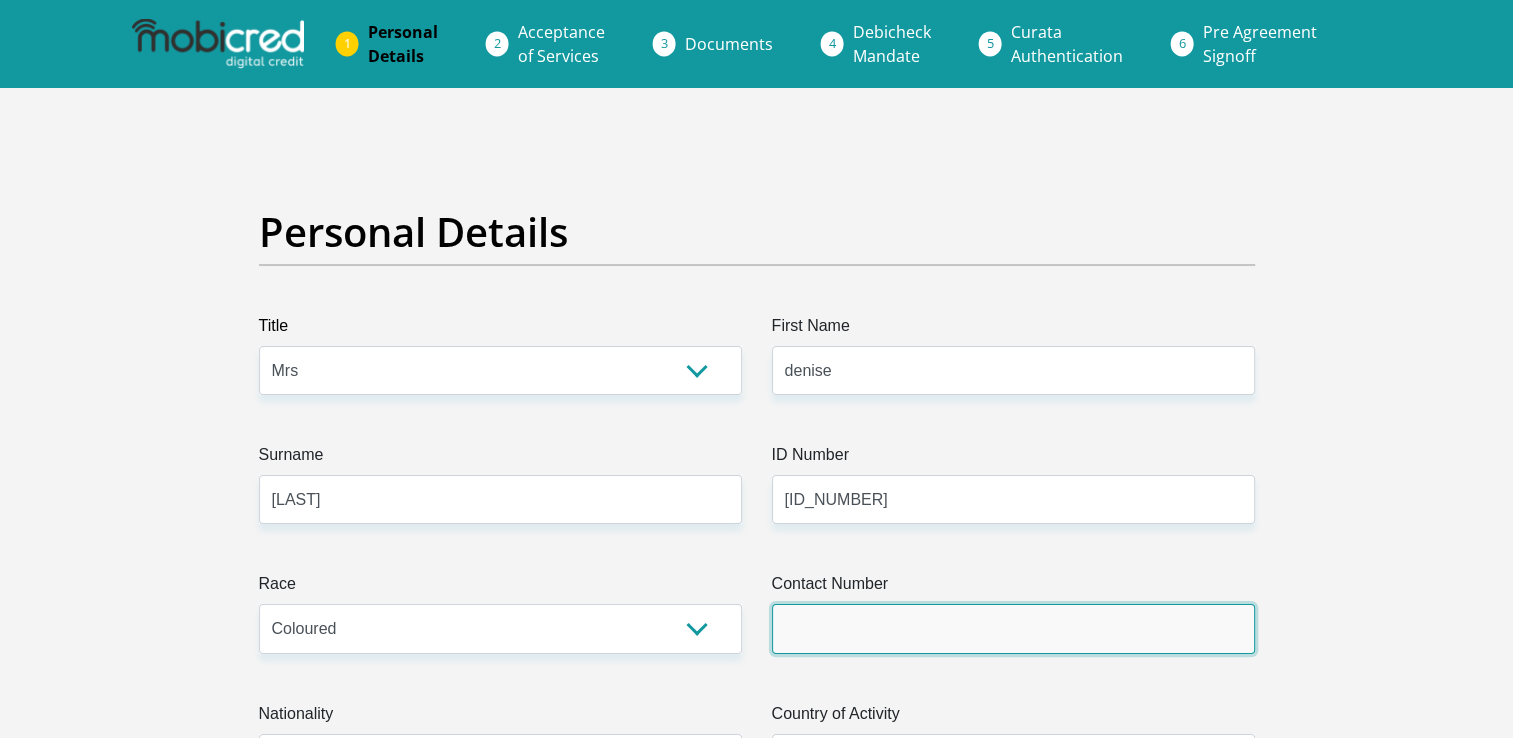 type on "[PHONE]" 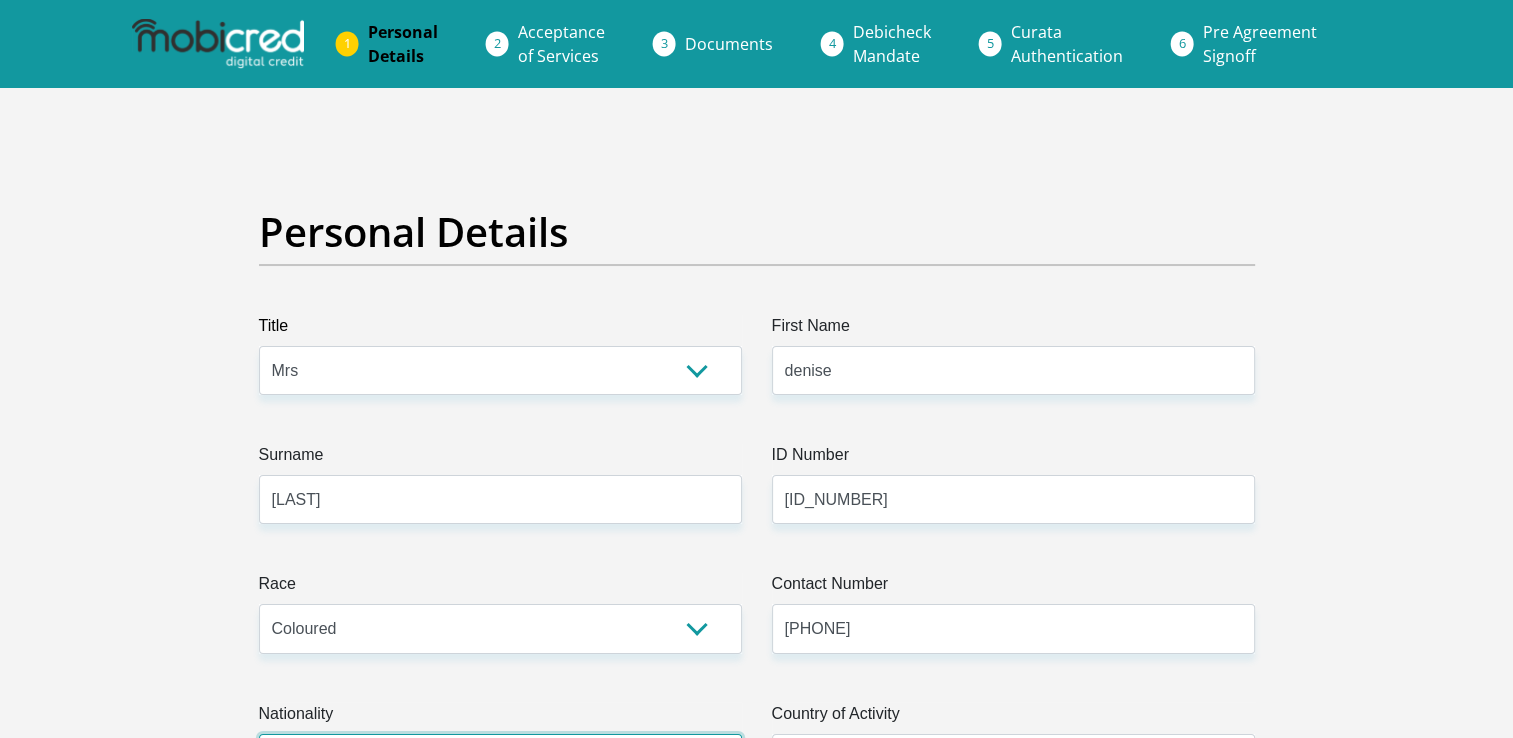 select on "ZAF" 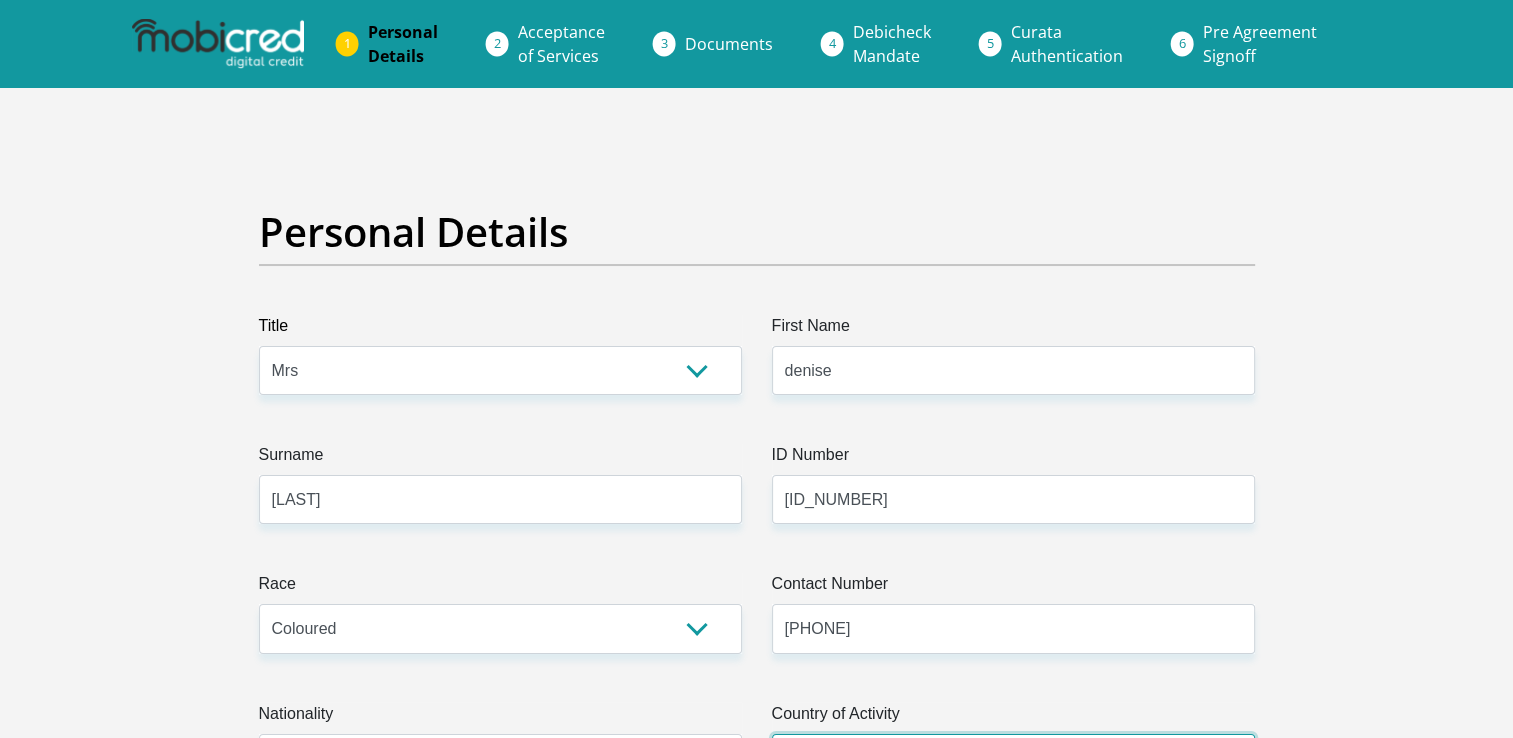 select on "ZAF" 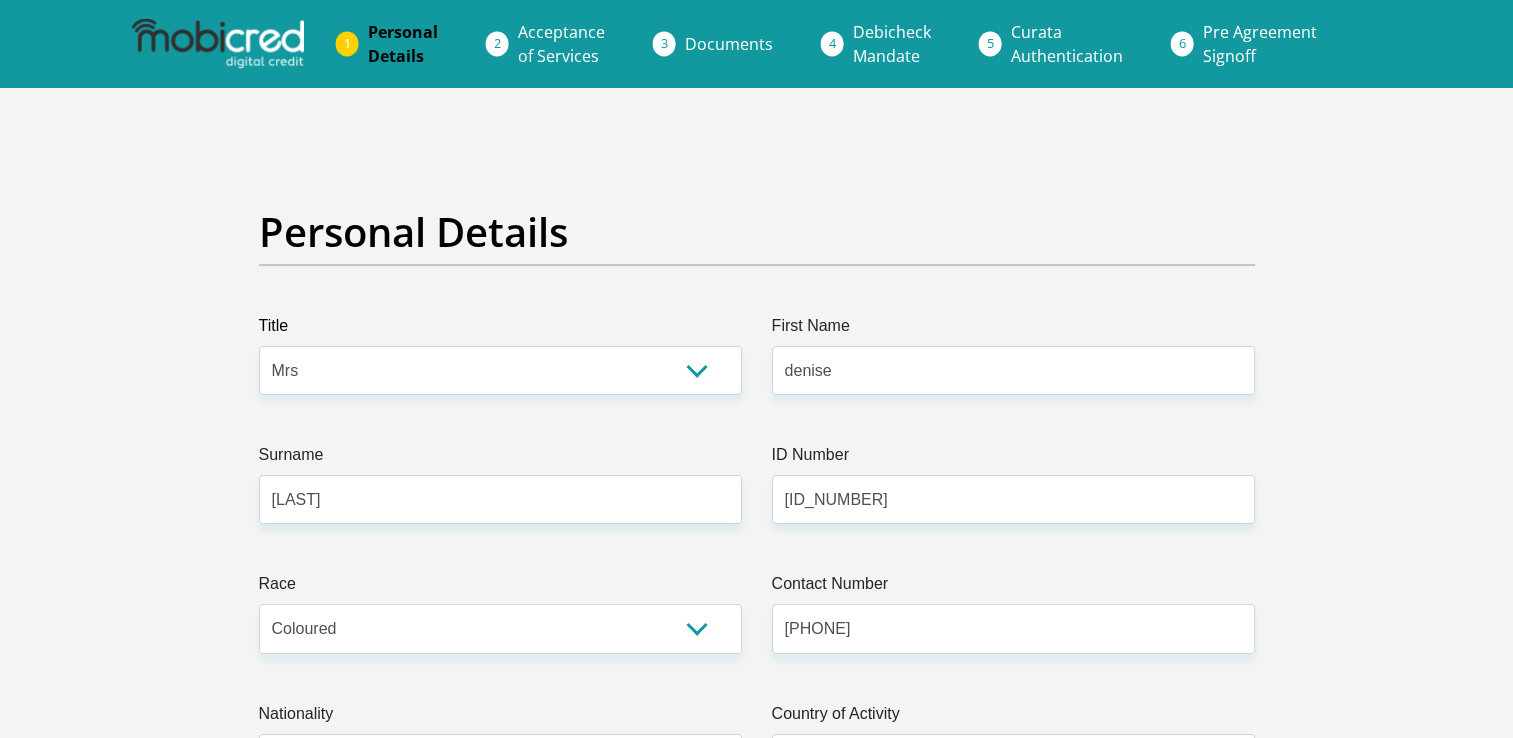 type on "[NUMBER] [STREET]" 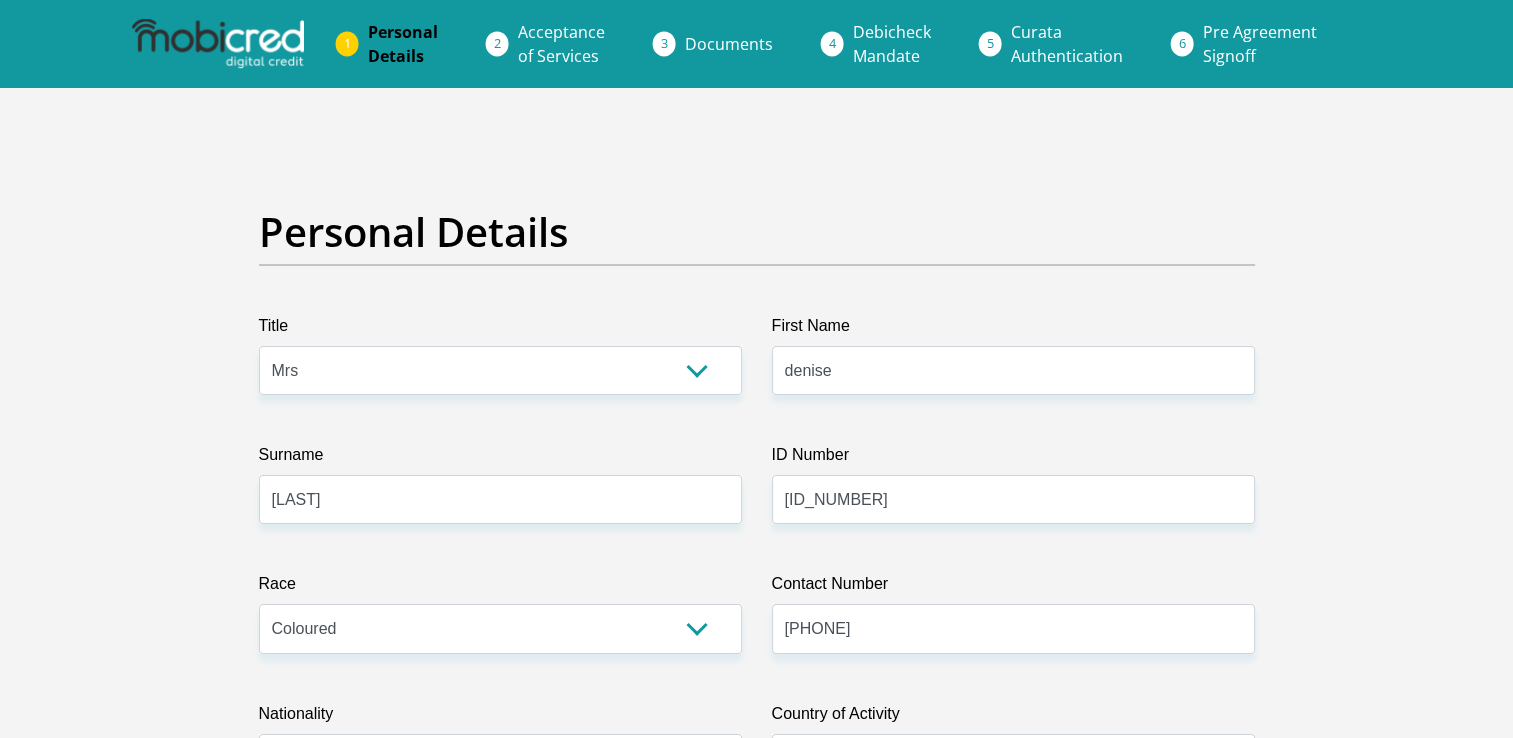 click on "Personal Details
Title
Mr
Ms
Mrs
Dr
Other
First Name
denise
Surname
menigo
ID Number
5103090612083
Please input valid ID number
Race
Black
Coloured
Indian
White
Other
Contact Number
0734117314
Please input valid contact number
Nationality" at bounding box center (757, 3573) 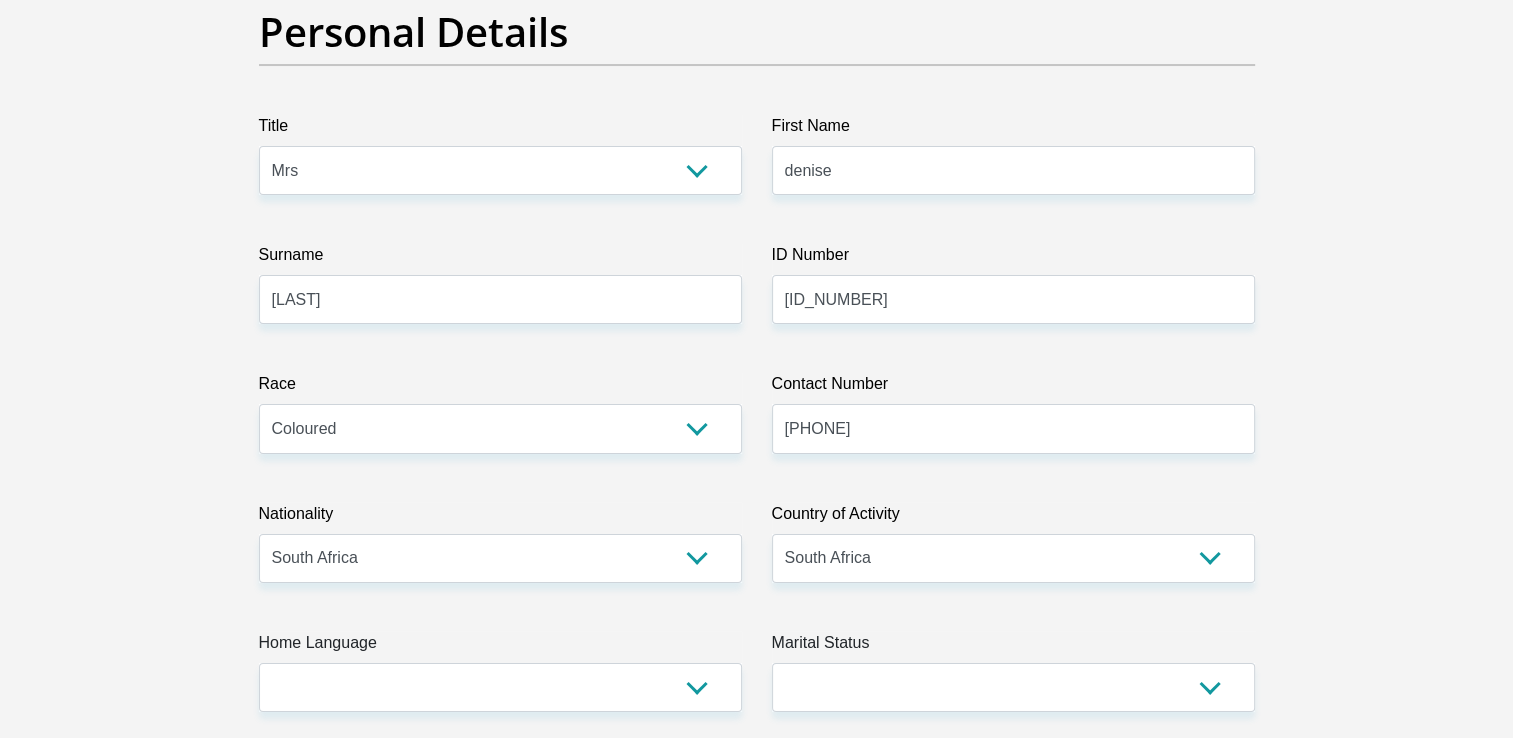 type on "CAPITEC BANK LIMITED" 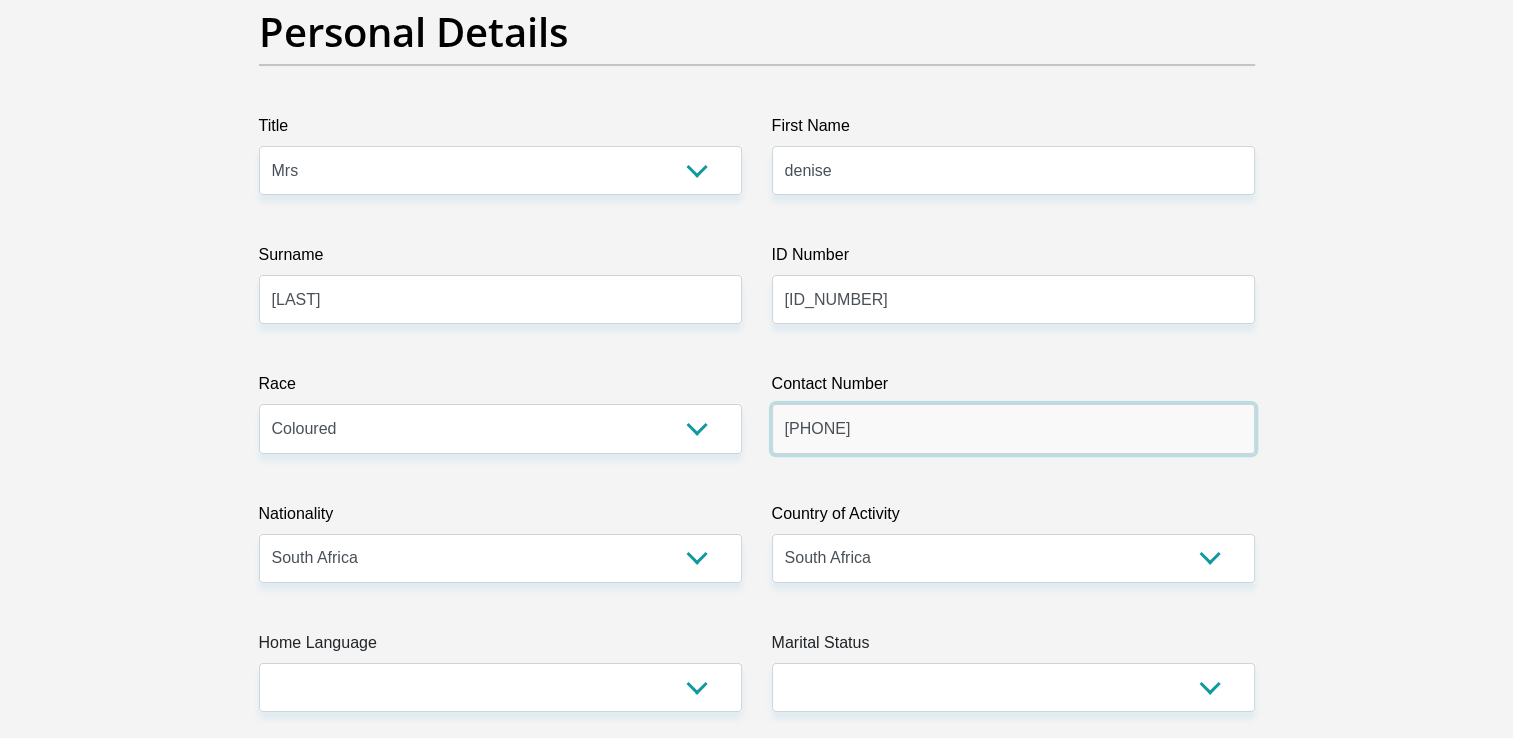 drag, startPoint x: 907, startPoint y: 435, endPoint x: 750, endPoint y: 425, distance: 157.31815 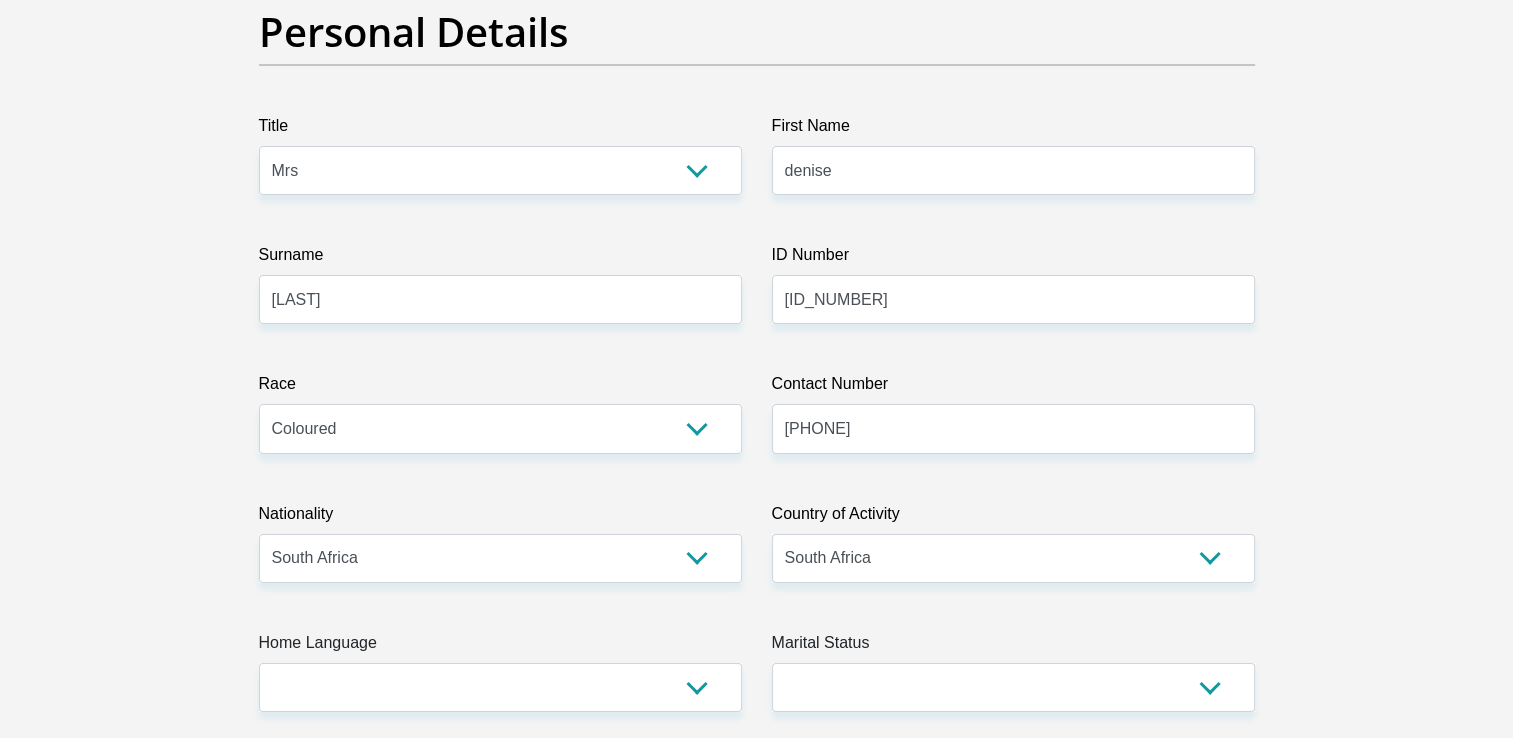 click on "Personal Details
Title
Mr
Ms
Mrs
Dr
Other
First Name
denise
Surname
menigo
ID Number
5103090612083
Please input valid ID number
Race
Black
Coloured
Indian
White
Other
Contact Number
0822692579
Please input valid contact number" at bounding box center (756, 3373) 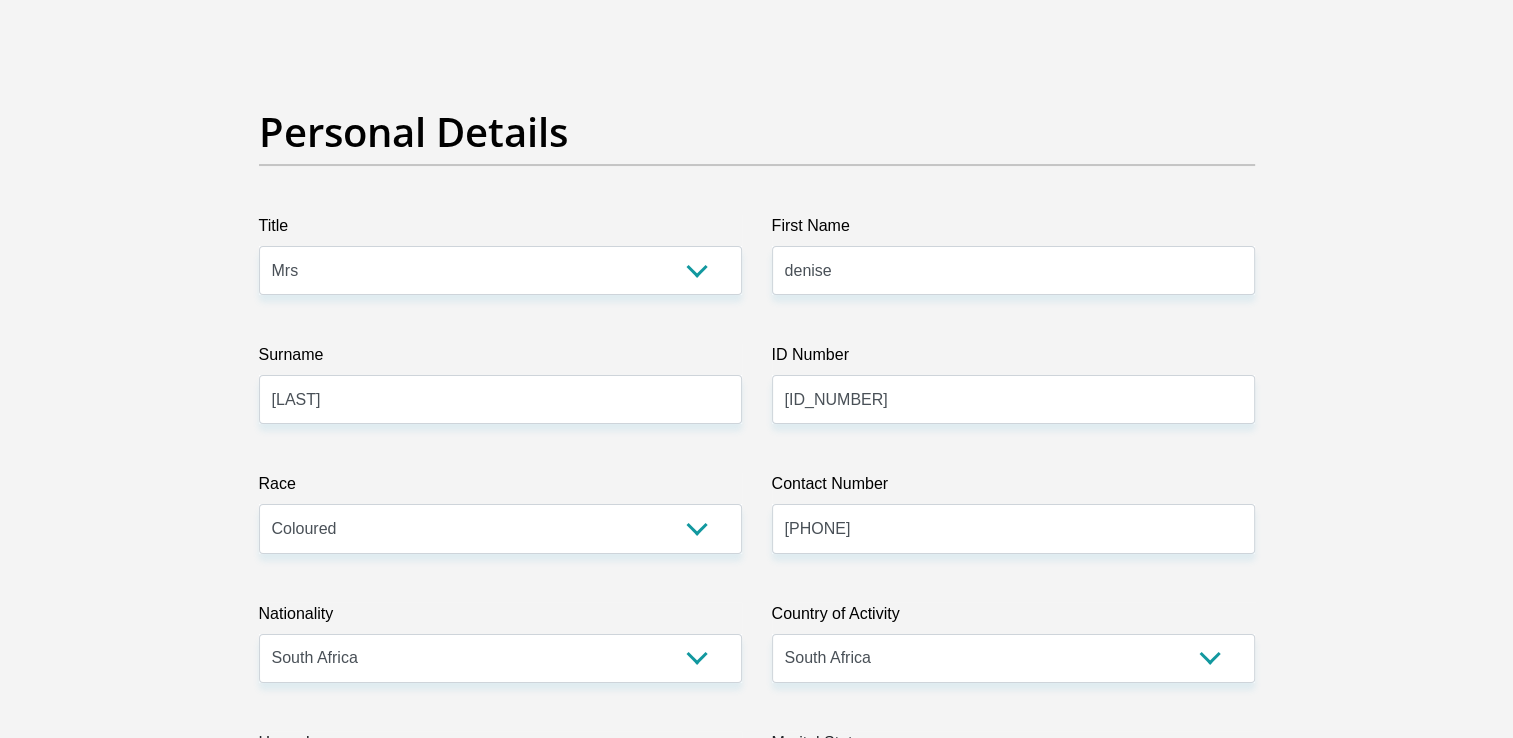 scroll, scrollTop: 400, scrollLeft: 0, axis: vertical 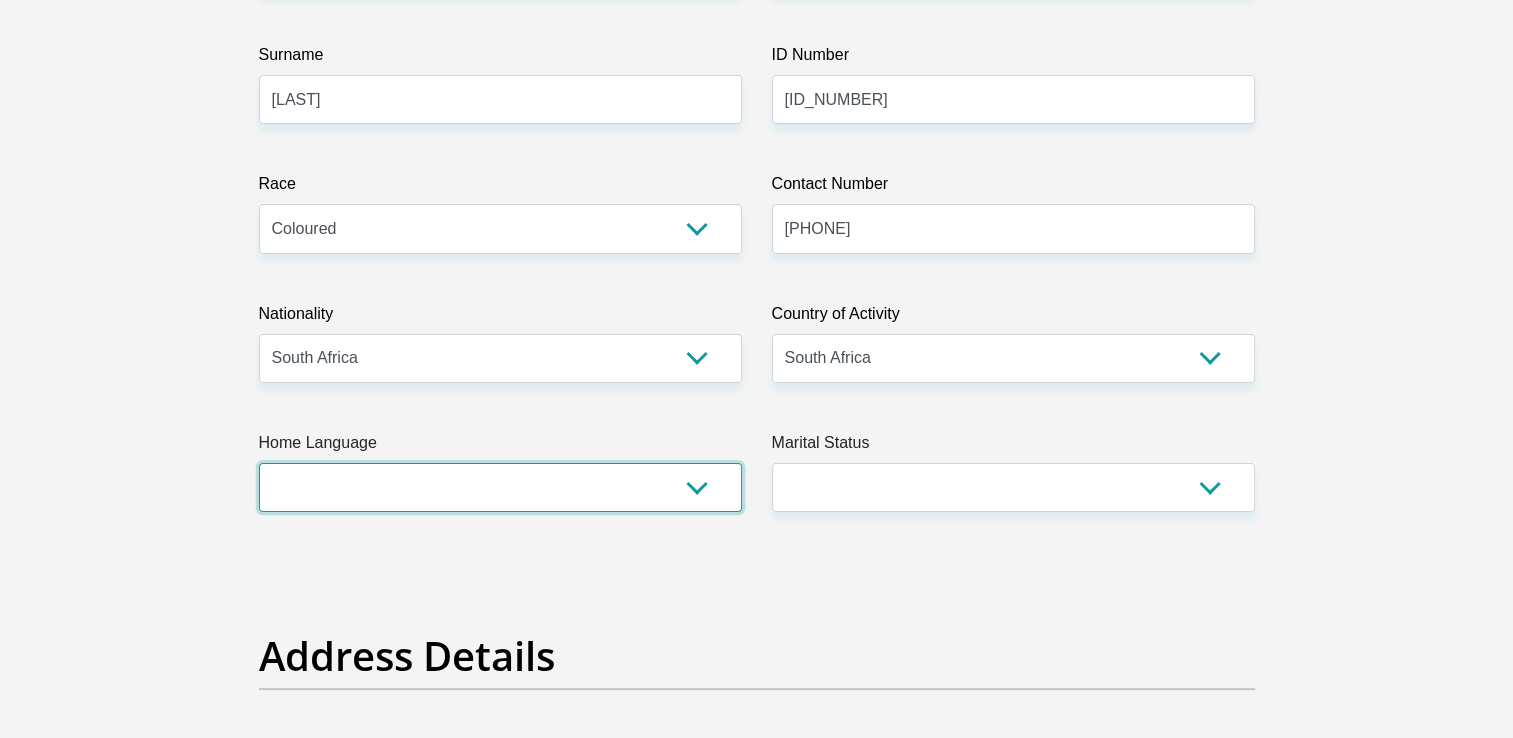 click on "Afrikaans
English
Sepedi
South Ndebele
Southern Sotho
Swati
Tsonga
Tswana
Venda
Xhosa
Zulu
Other" at bounding box center [500, 487] 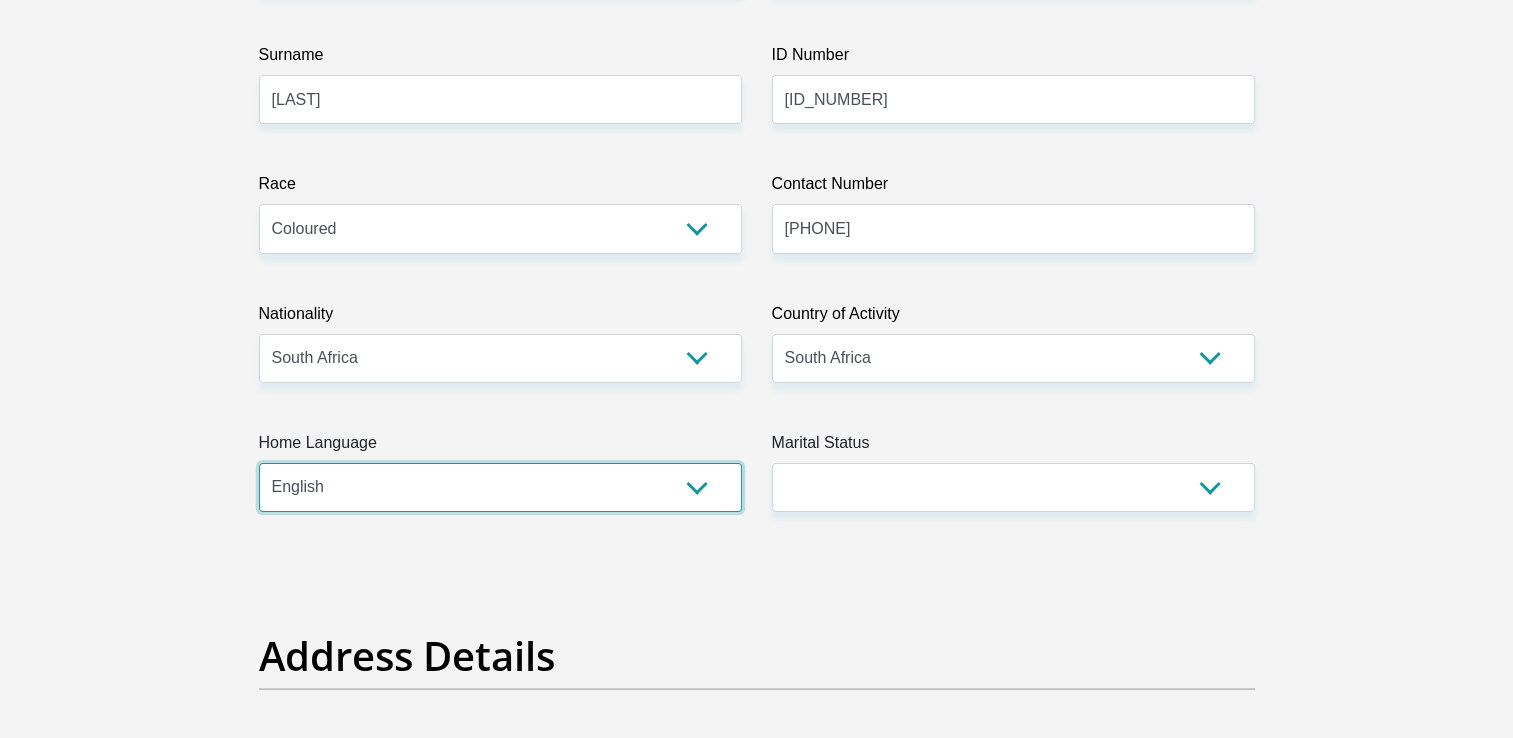click on "Afrikaans
English
Sepedi
South Ndebele
Southern Sotho
Swati
Tsonga
Tswana
Venda
Xhosa
Zulu
Other" at bounding box center (500, 487) 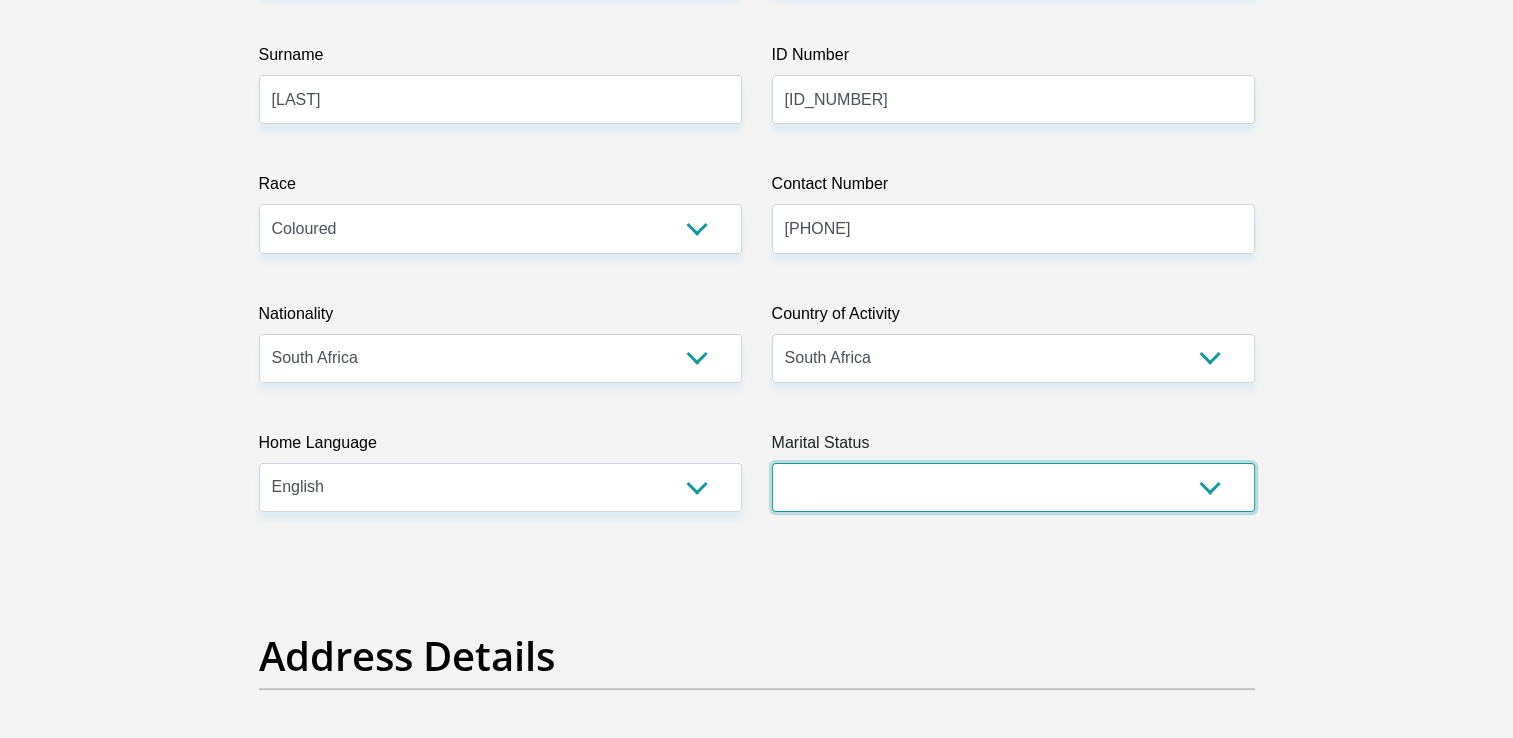 click on "Married ANC
Single
Divorced
Widowed
Married COP or Customary Law" at bounding box center (1013, 487) 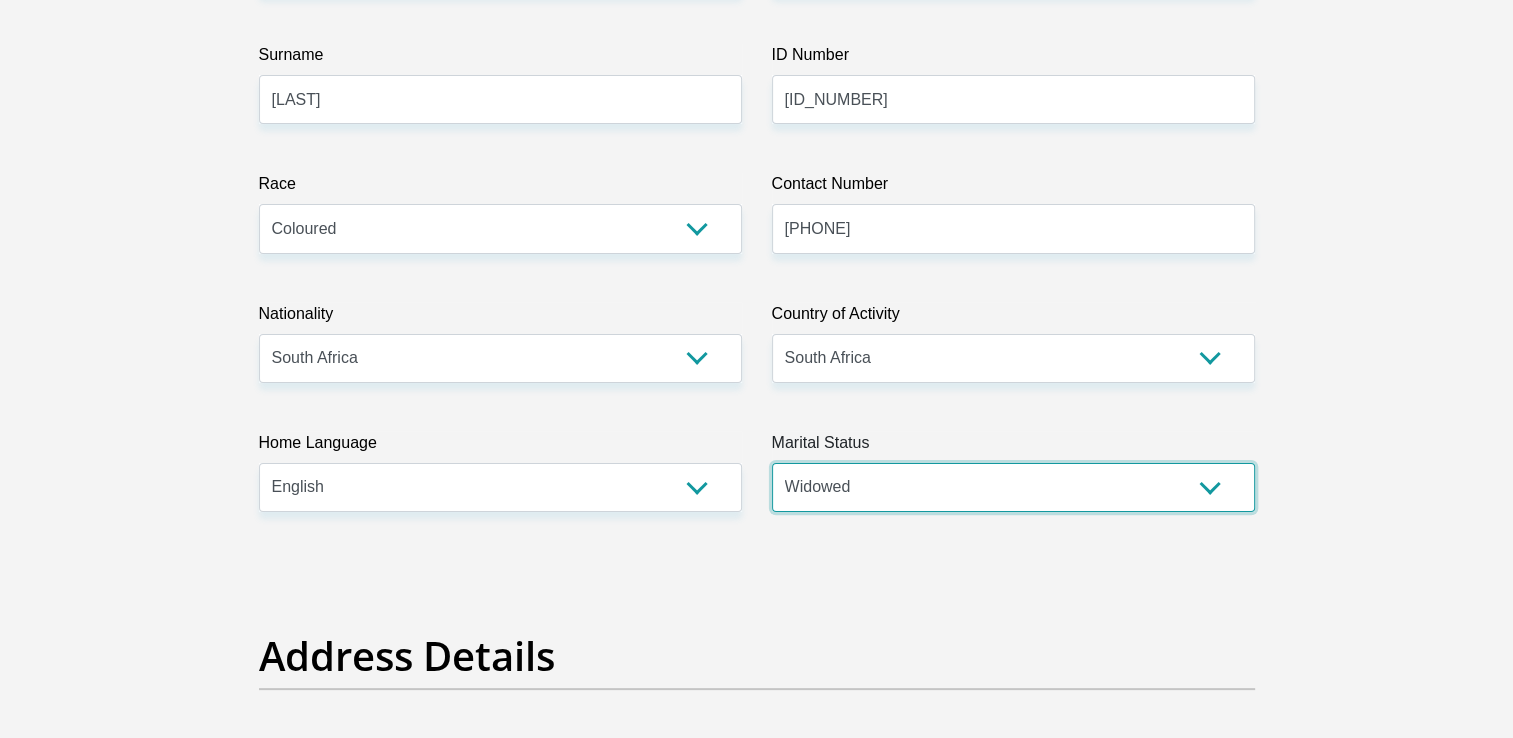 click on "Married ANC
Single
Divorced
Widowed
Married COP or Customary Law" at bounding box center [1013, 487] 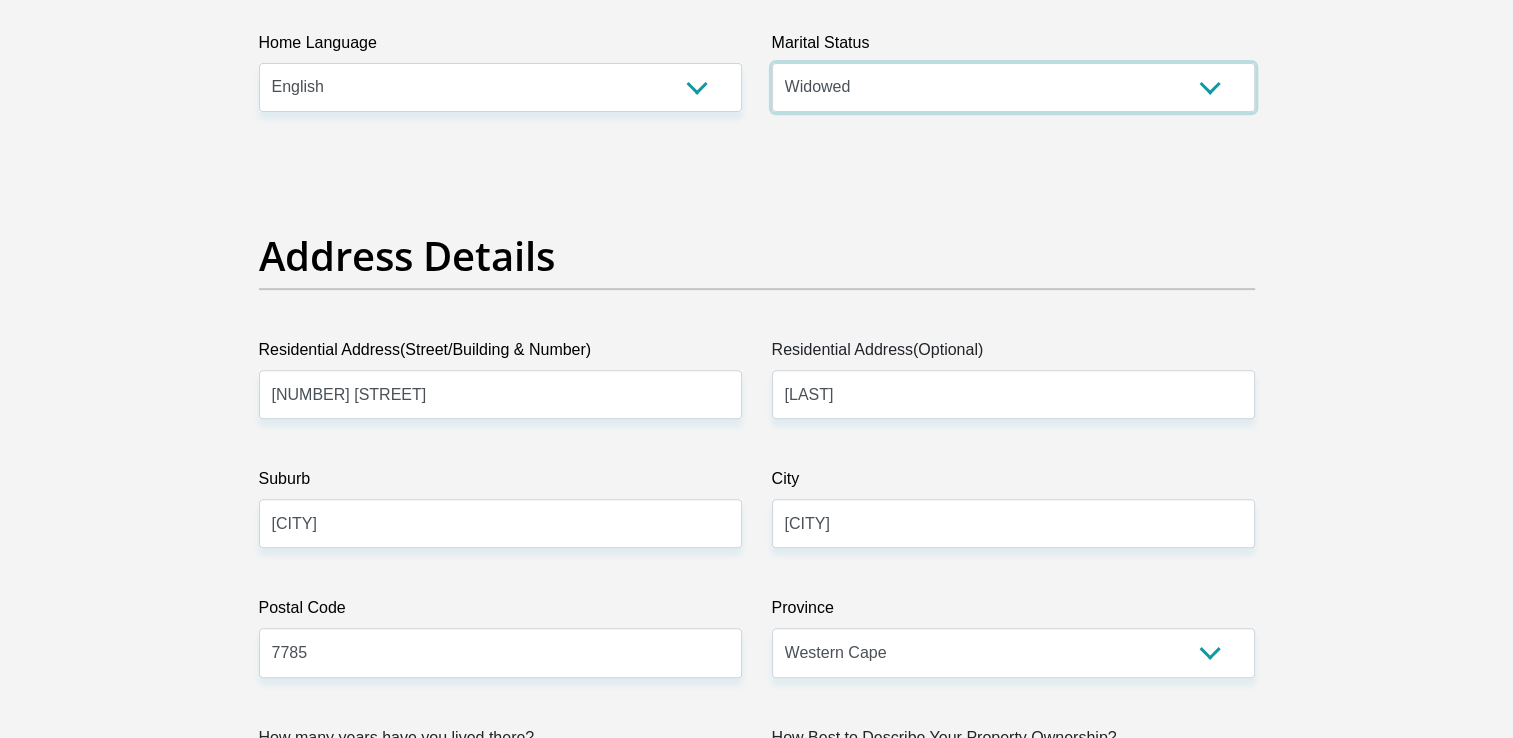 scroll, scrollTop: 1000, scrollLeft: 0, axis: vertical 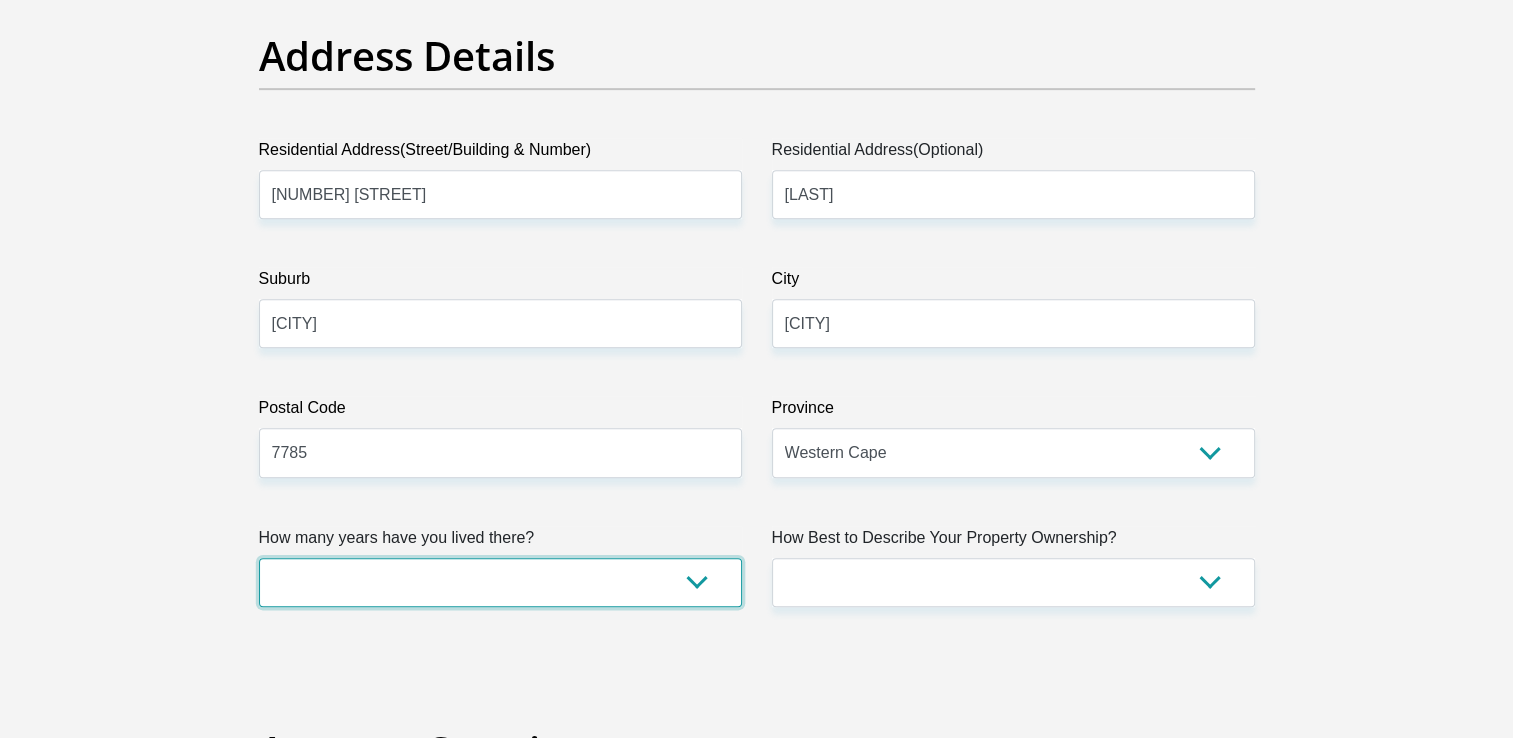 click on "less than 1 year
1-3 years
3-5 years
5+ years" at bounding box center [500, 582] 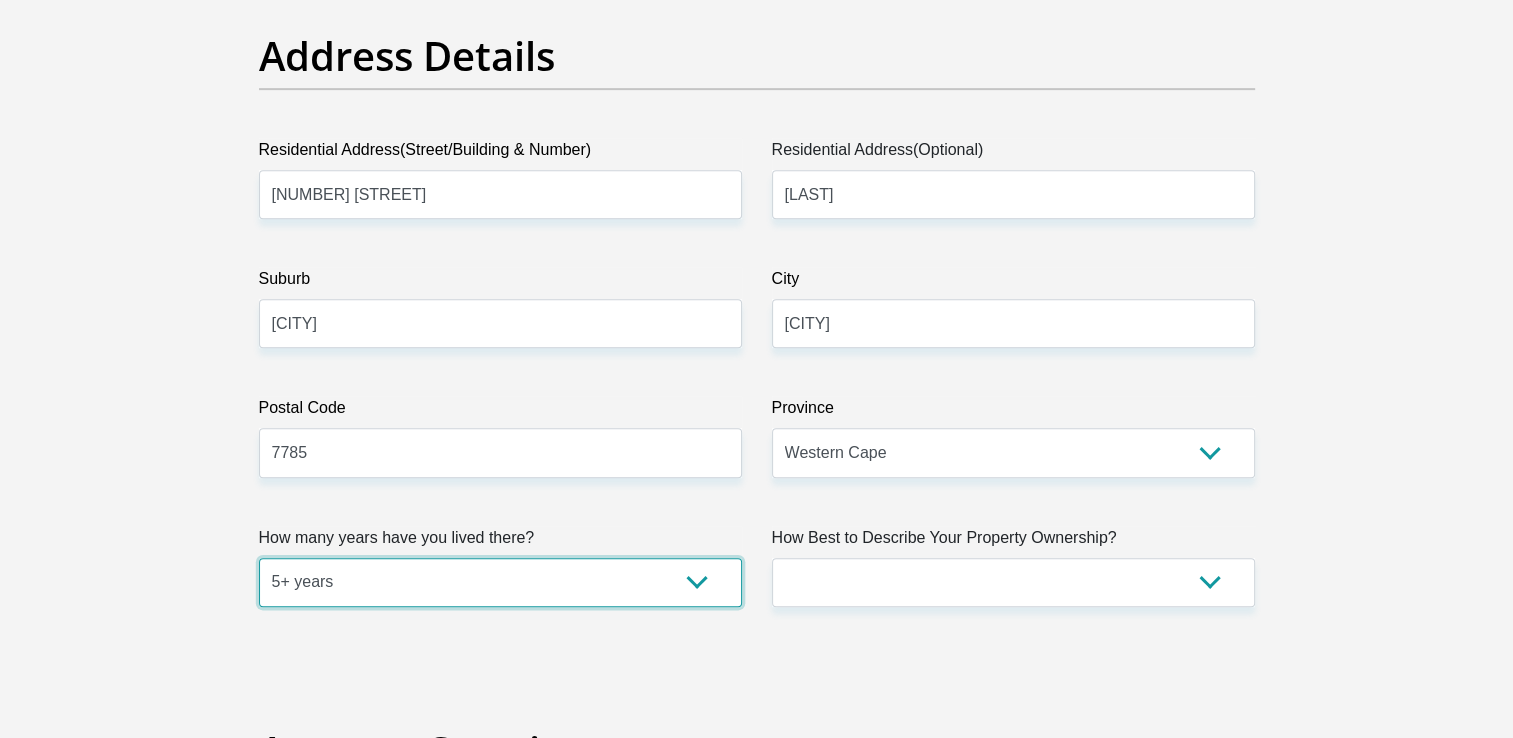 click on "less than 1 year
1-3 years
3-5 years
5+ years" at bounding box center (500, 582) 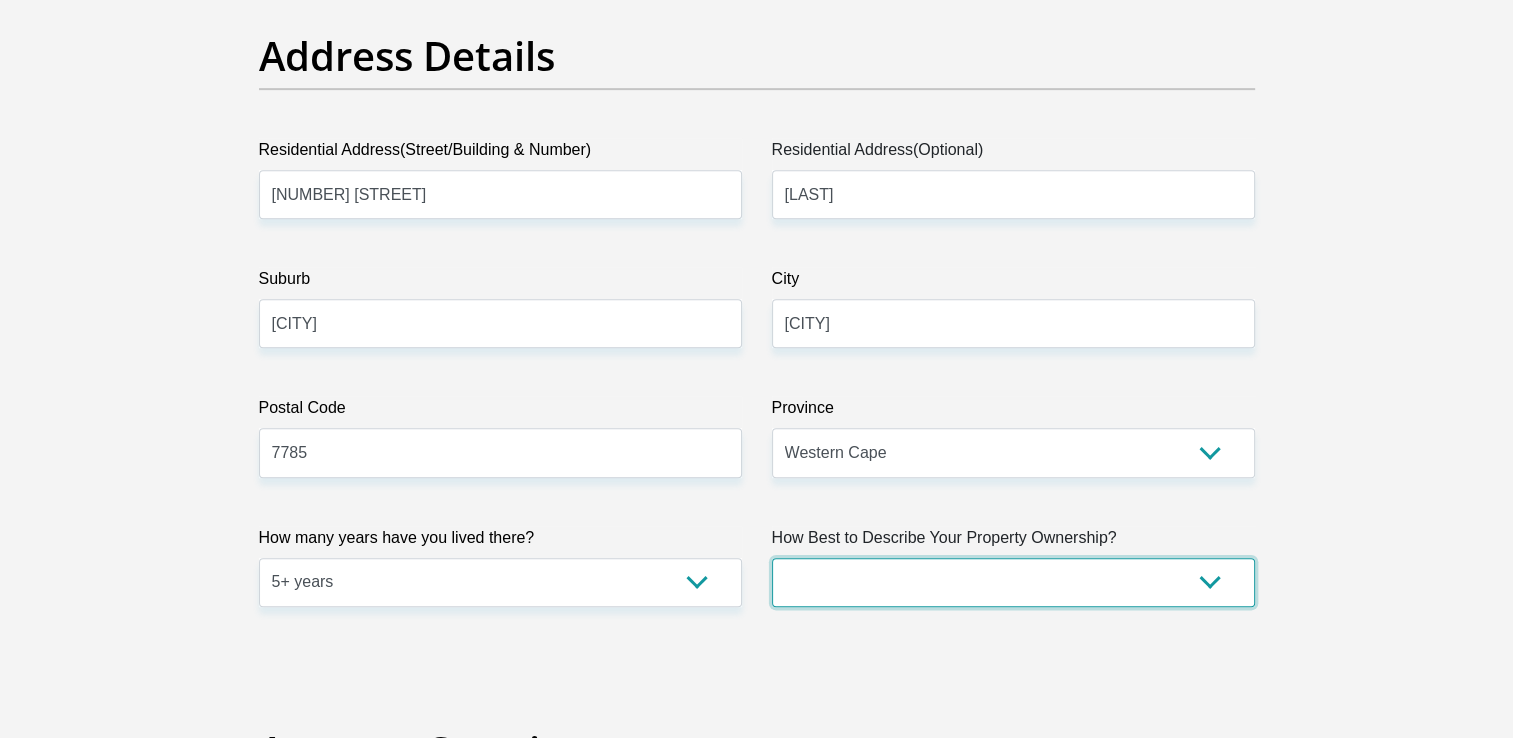 click on "Owned
Rented
Family Owned
Company Dwelling" at bounding box center (1013, 582) 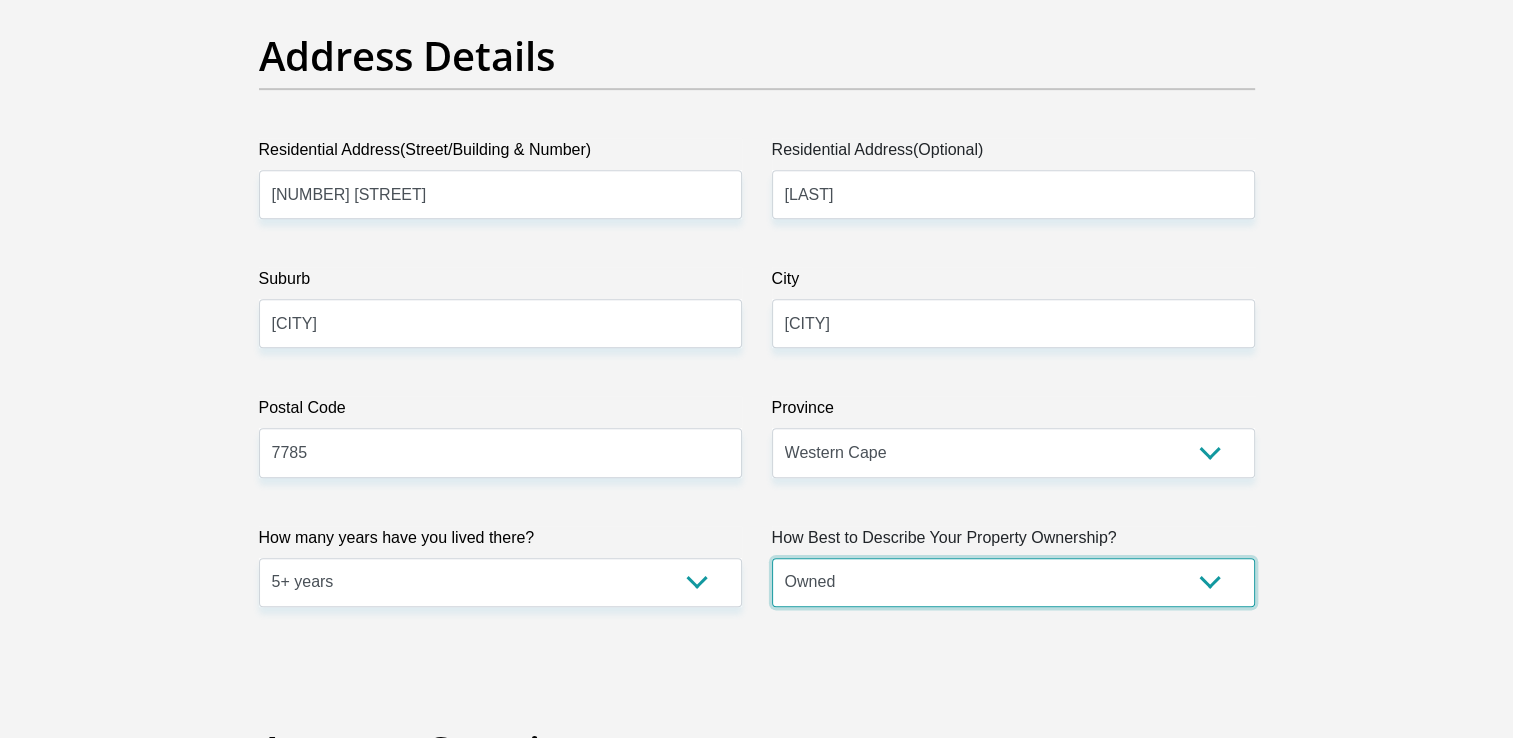 click on "Owned
Rented
Family Owned
Company Dwelling" at bounding box center (1013, 582) 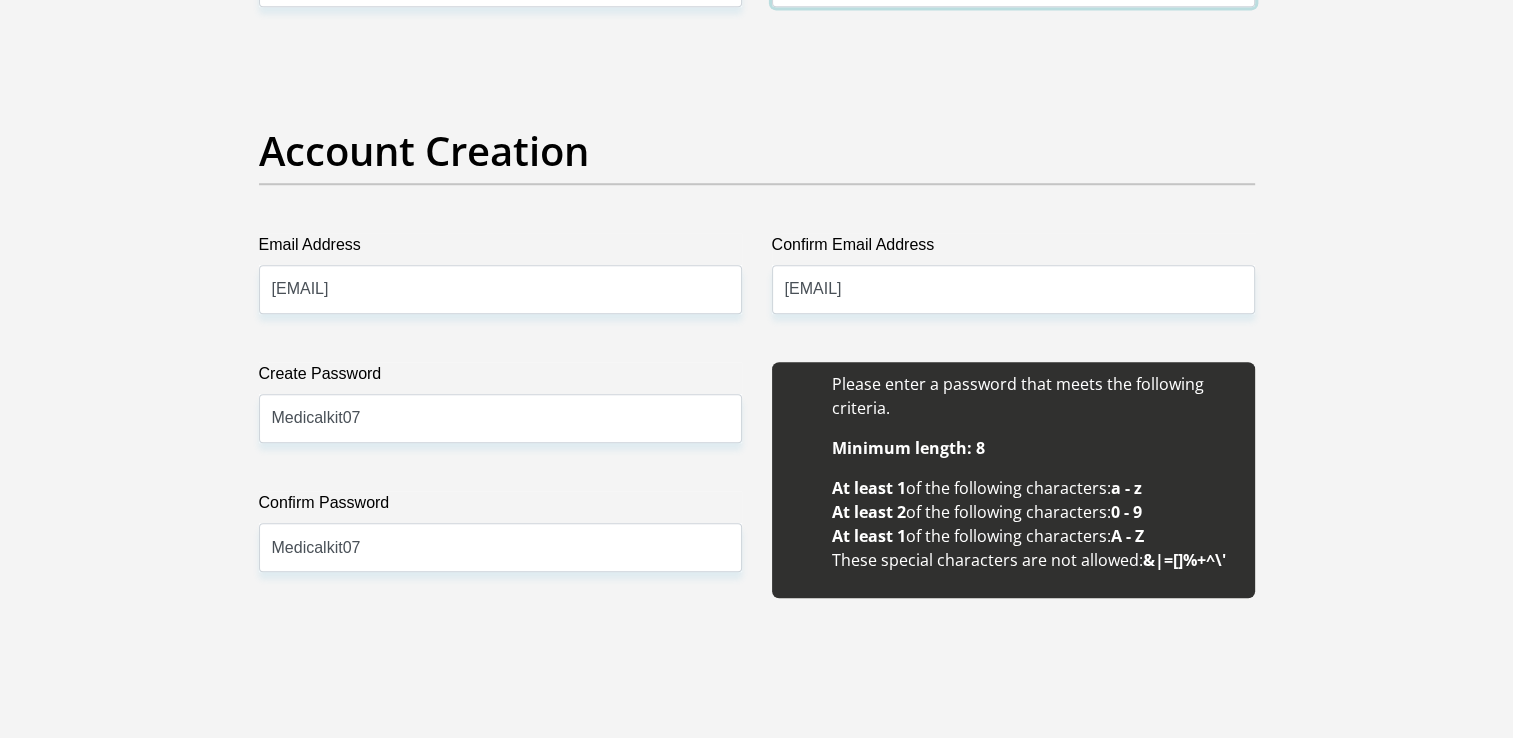 scroll, scrollTop: 1700, scrollLeft: 0, axis: vertical 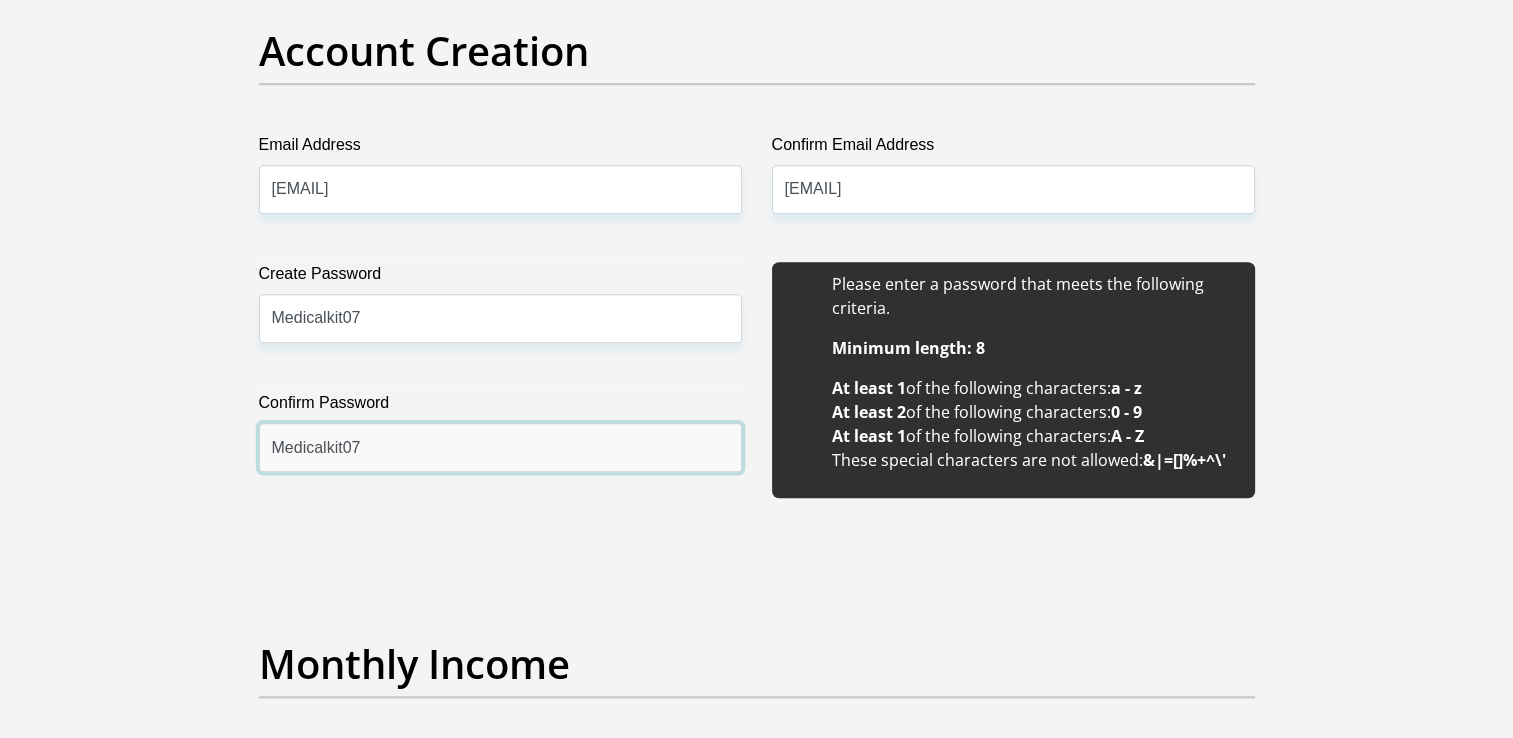 click on "Medicalkit07" at bounding box center [500, 447] 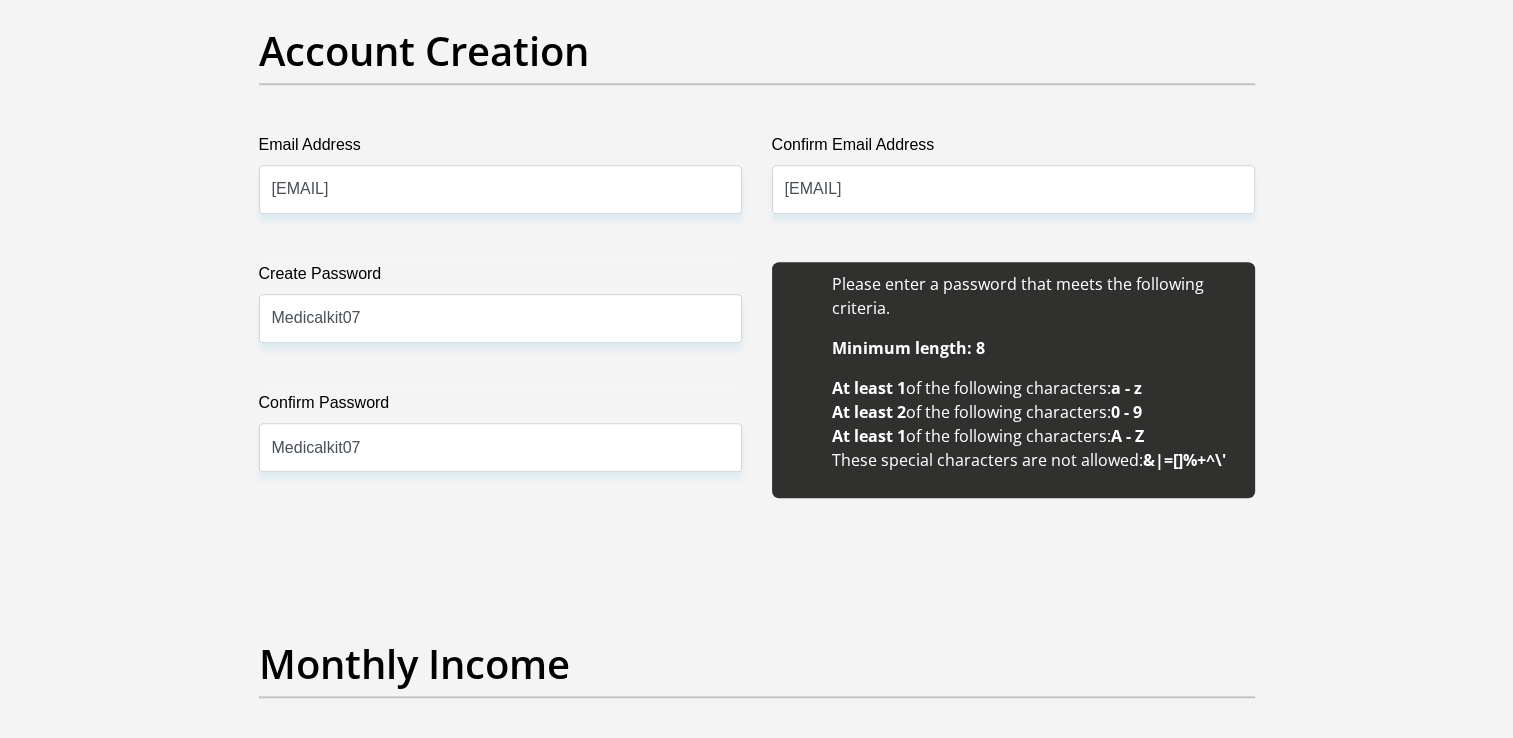 click on "Title
Mr
Ms
Mrs
Dr
Other
First Name
denise
Surname
menigo
ID Number
5103090612083
Please input valid ID number
Race
Black
Coloured
Indian
White
Other
Contact Number
0822692579
Please input valid contact number
Nationality
South Africa
Afghanistan
Aland Islands  Albania  Algeria" at bounding box center (757, 1867) 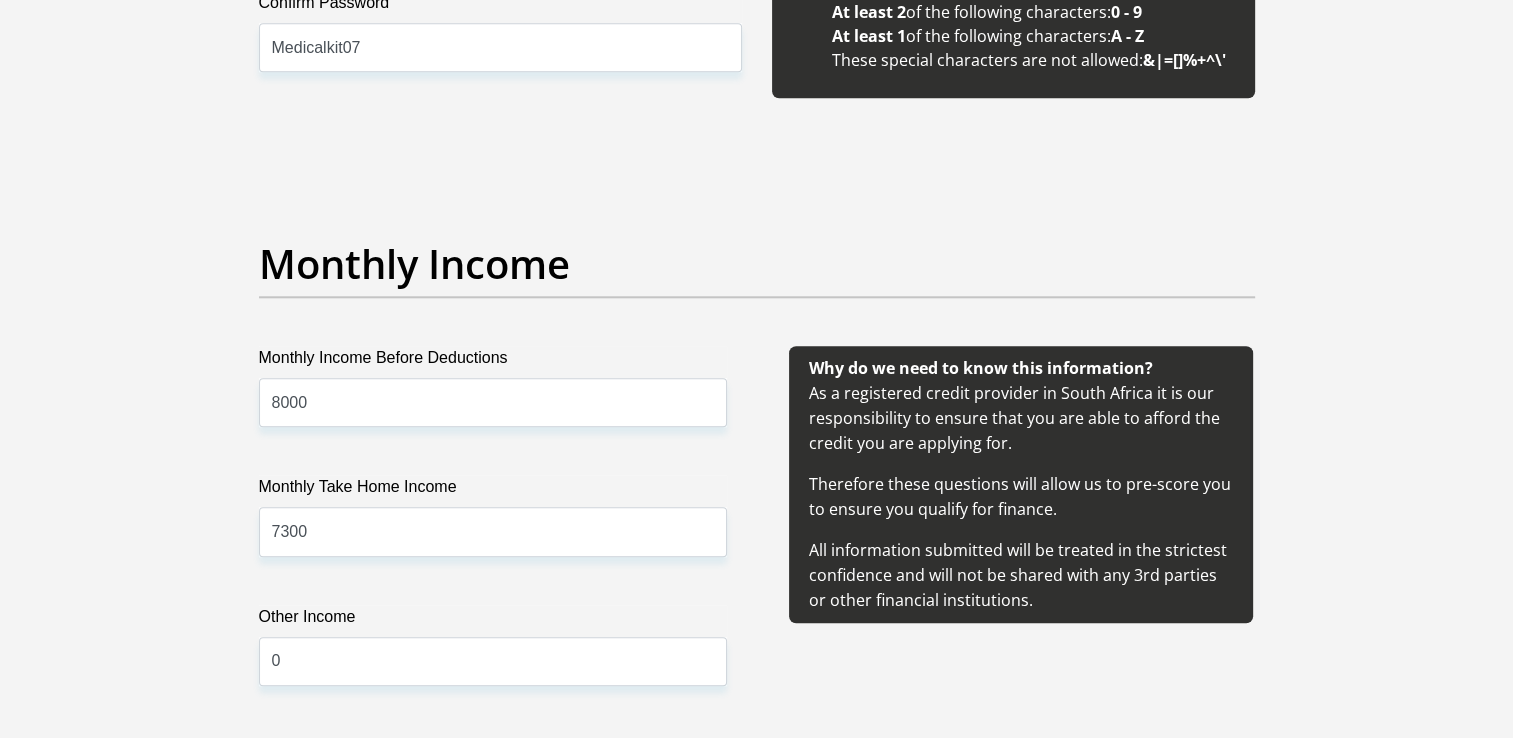 scroll, scrollTop: 2200, scrollLeft: 0, axis: vertical 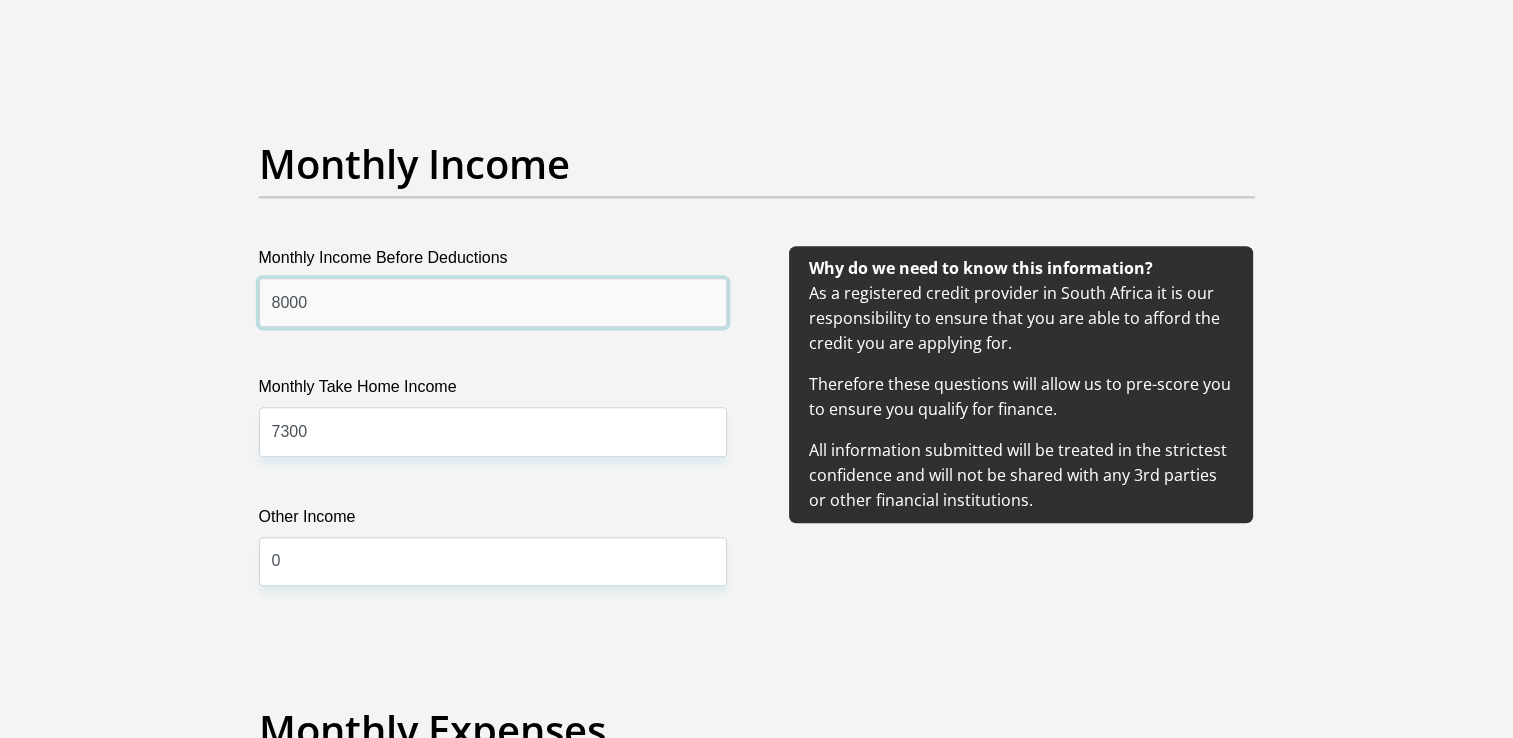 drag, startPoint x: 335, startPoint y: 299, endPoint x: 236, endPoint y: 306, distance: 99.24717 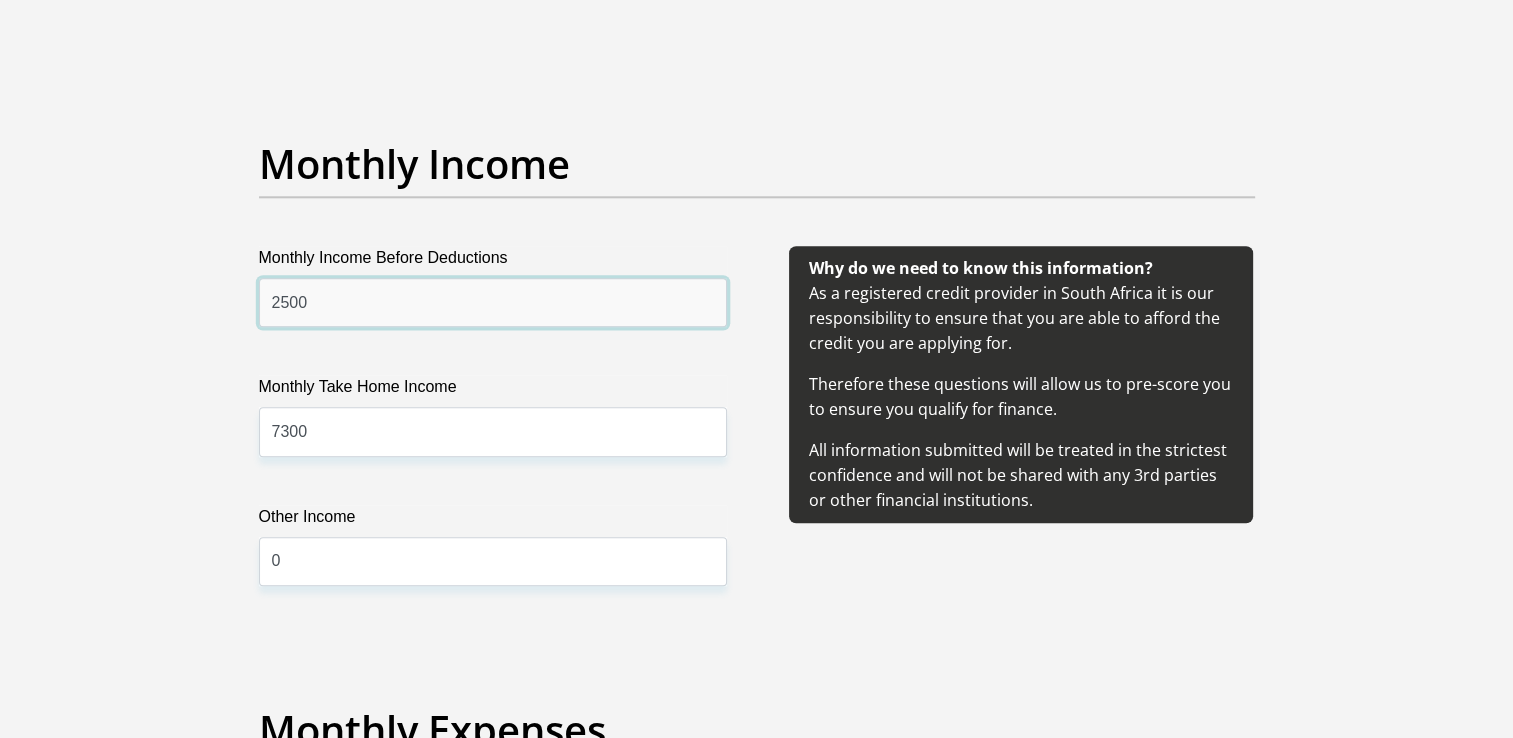 type on "2500" 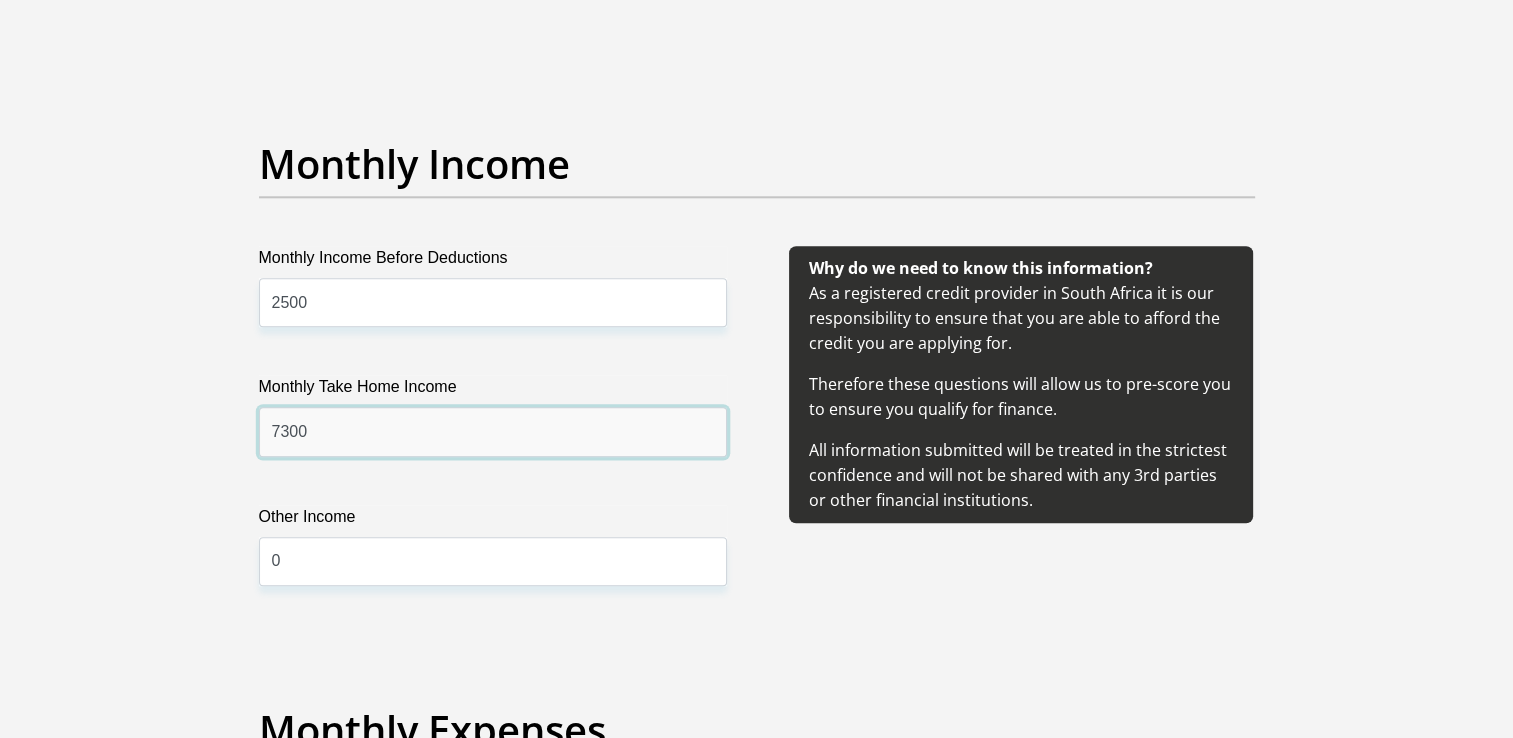 drag, startPoint x: 324, startPoint y: 441, endPoint x: 195, endPoint y: 442, distance: 129.00388 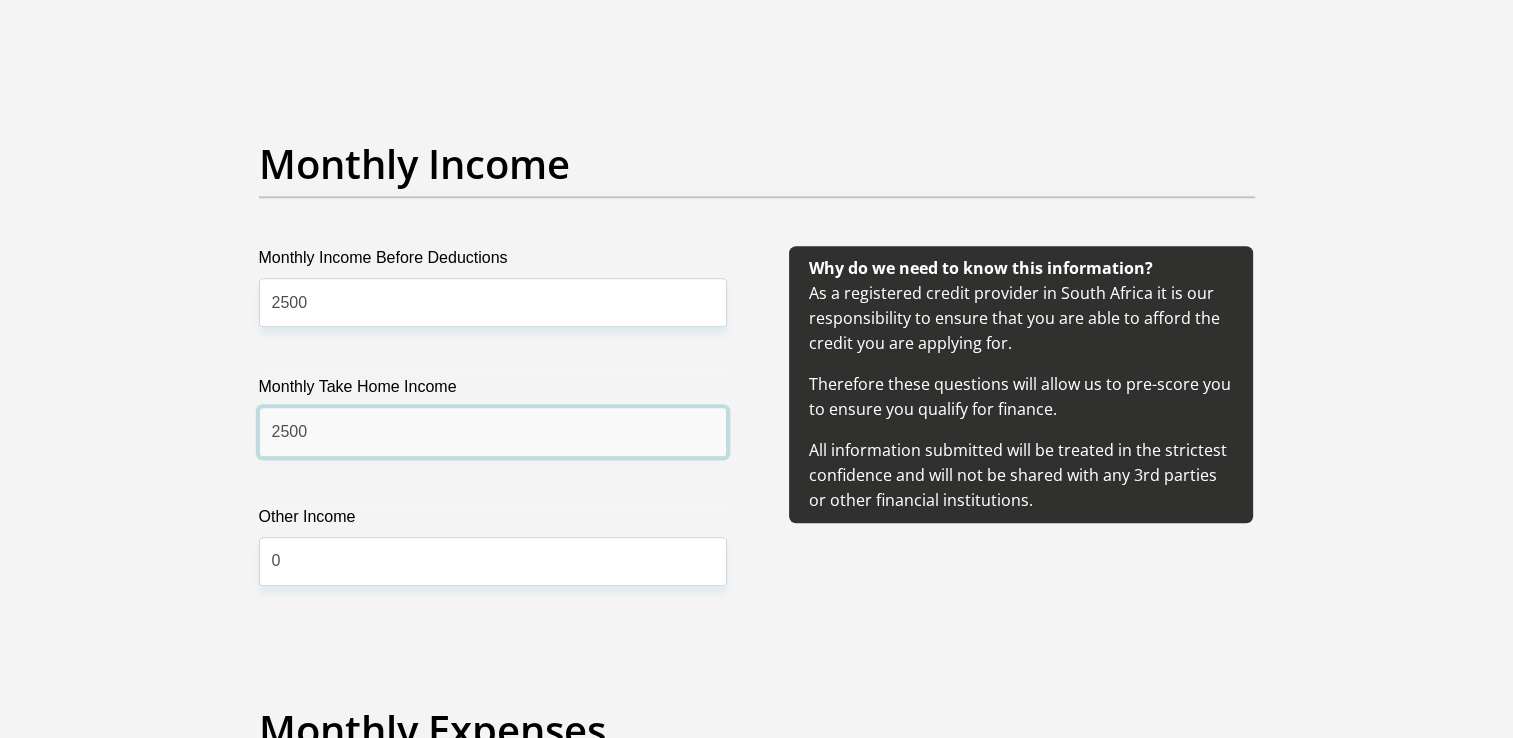 type on "2500" 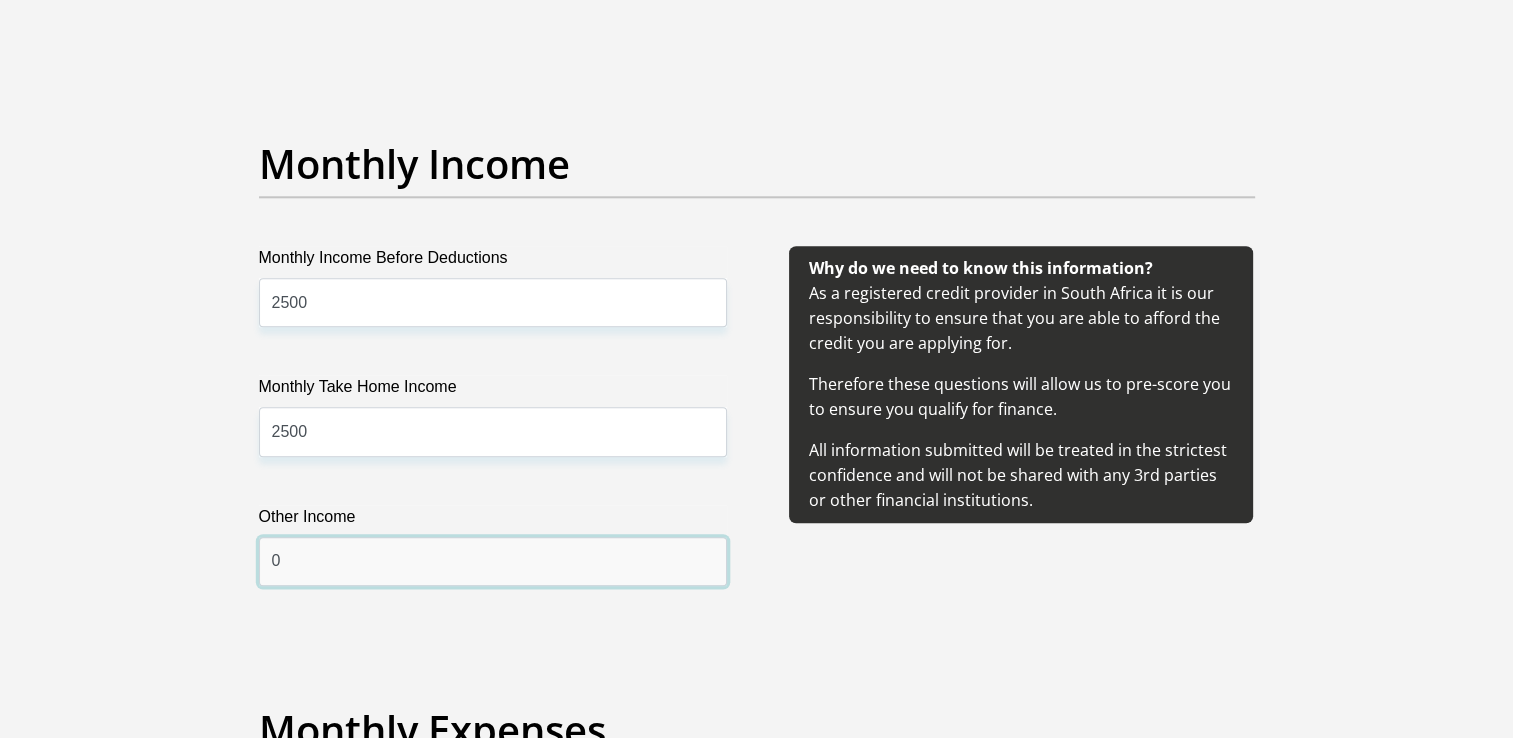 click on "0" at bounding box center (493, 561) 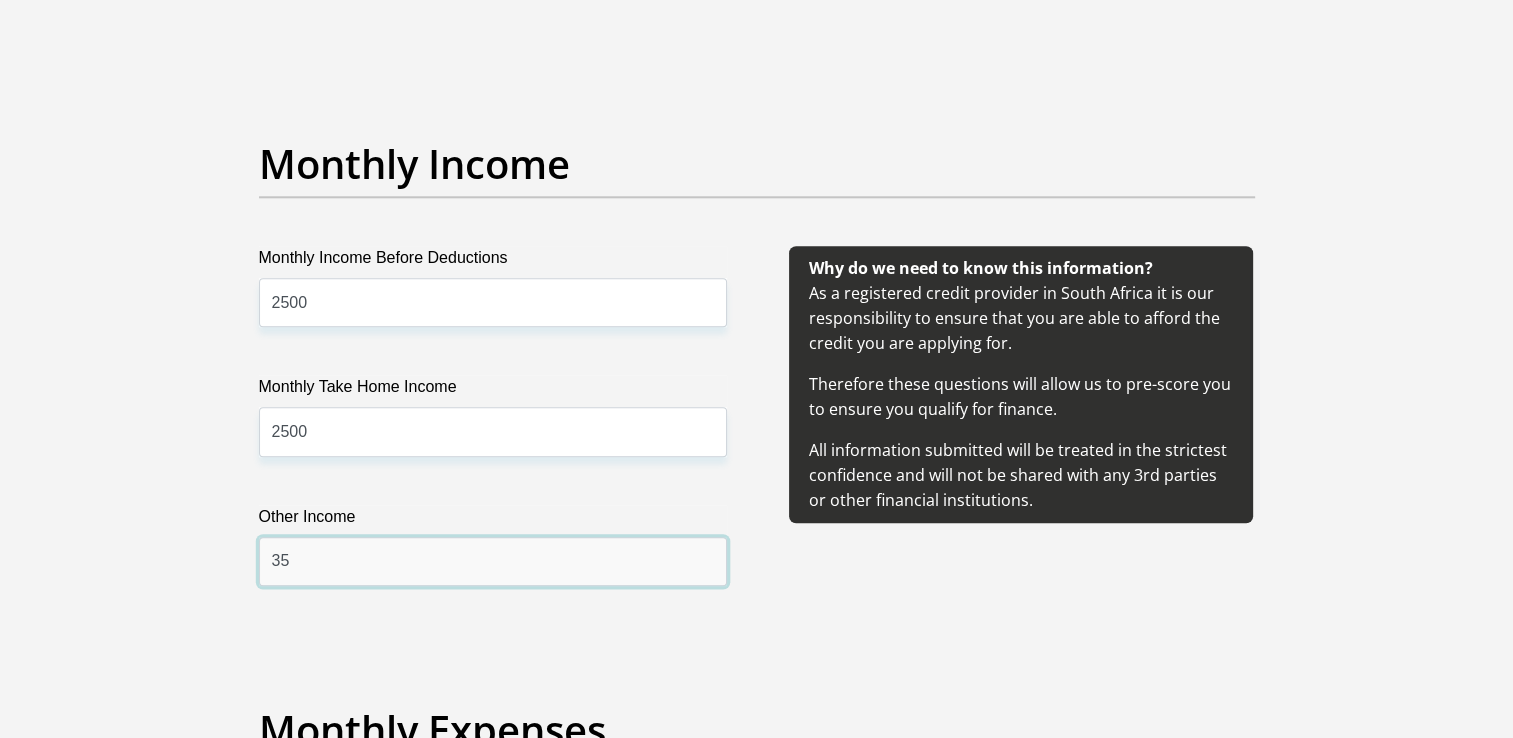 type on "3" 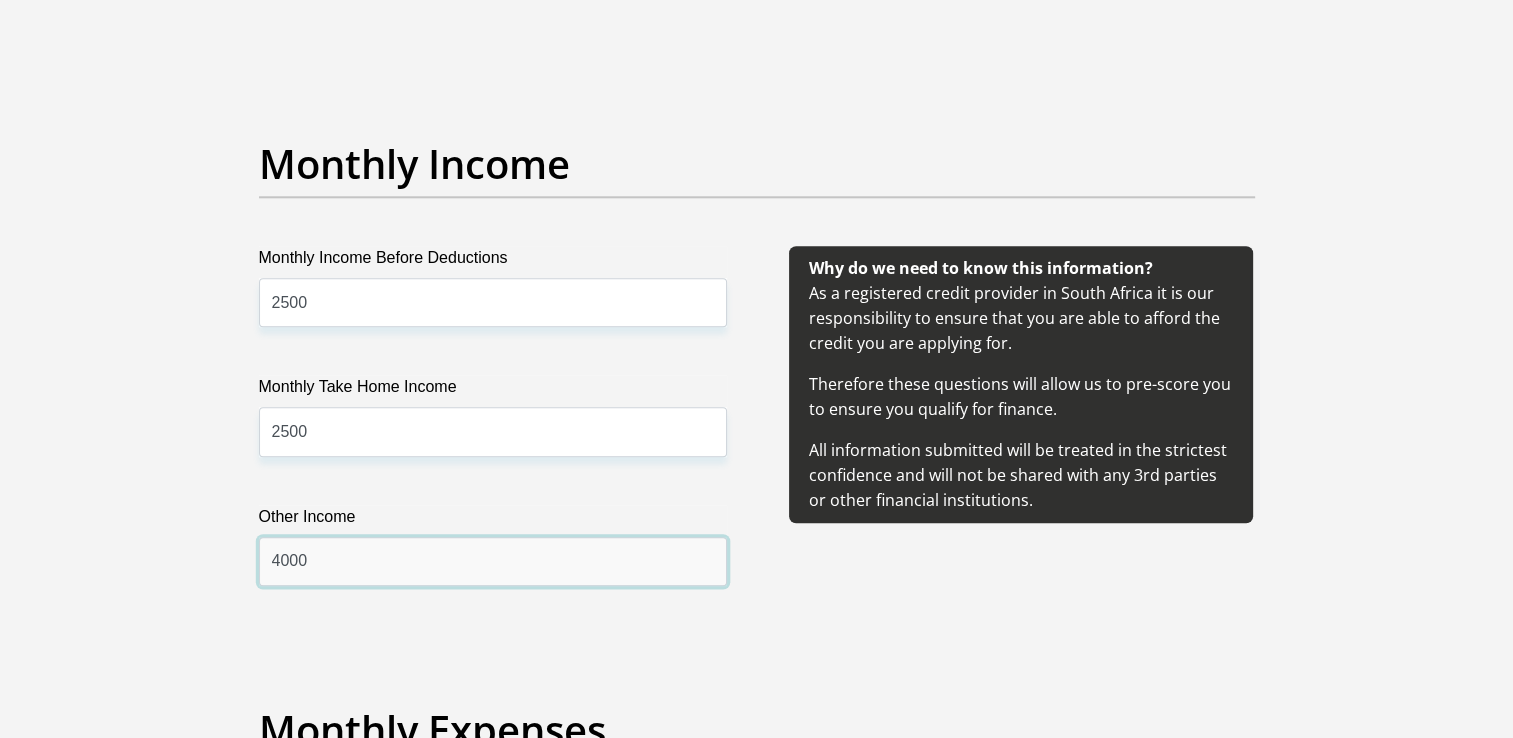 type on "4000" 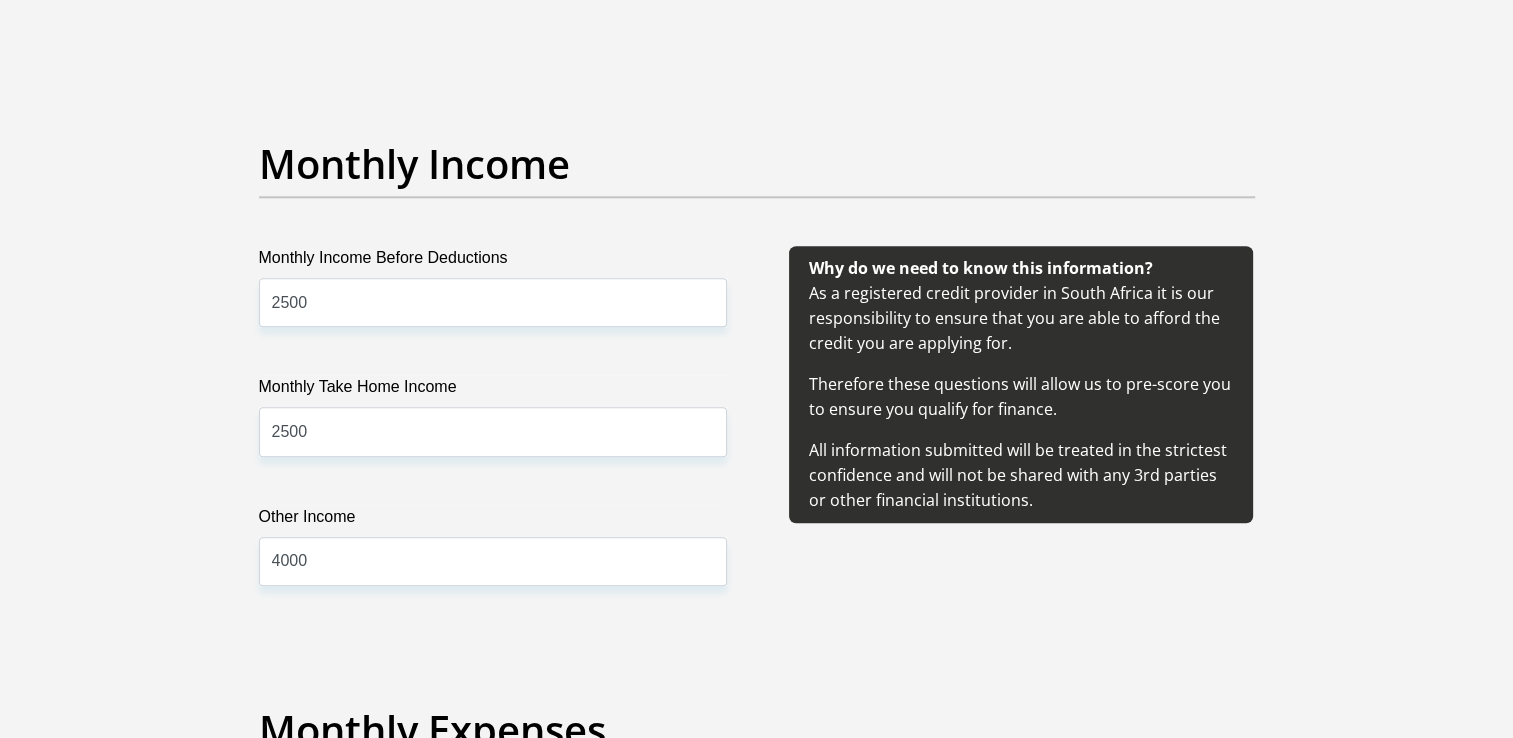click on "Why do we need to know this information?
As a registered credit provider in South Africa it is our responsibility
to ensure that you are able to afford the credit you are applying for.
Therefore these questions will allow us to pre-score you to ensure you qualify for finance.
All information submitted will be treated in the strictest confidence
and will not be shared with any 3rd parties or other financial institutions." at bounding box center [1021, 440] 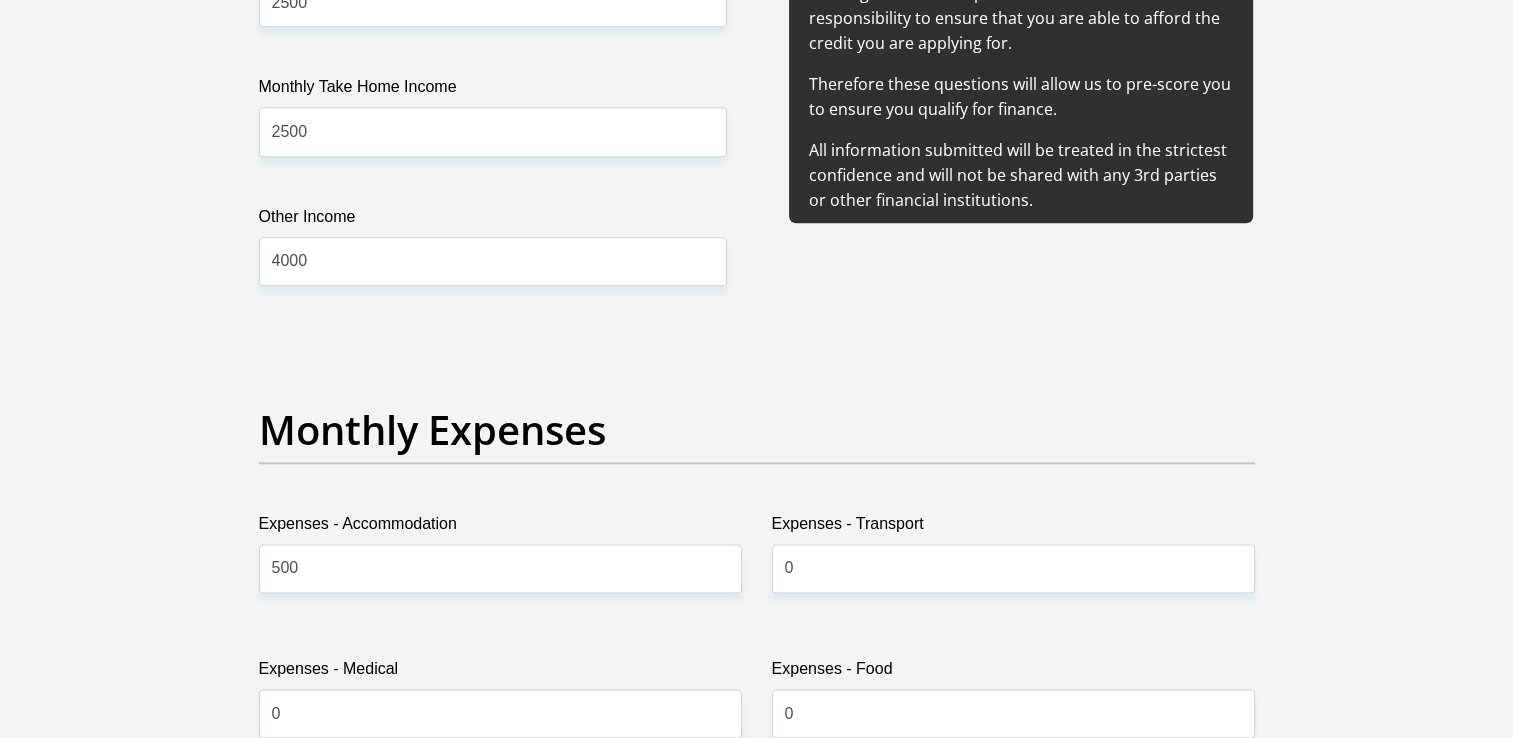scroll, scrollTop: 2700, scrollLeft: 0, axis: vertical 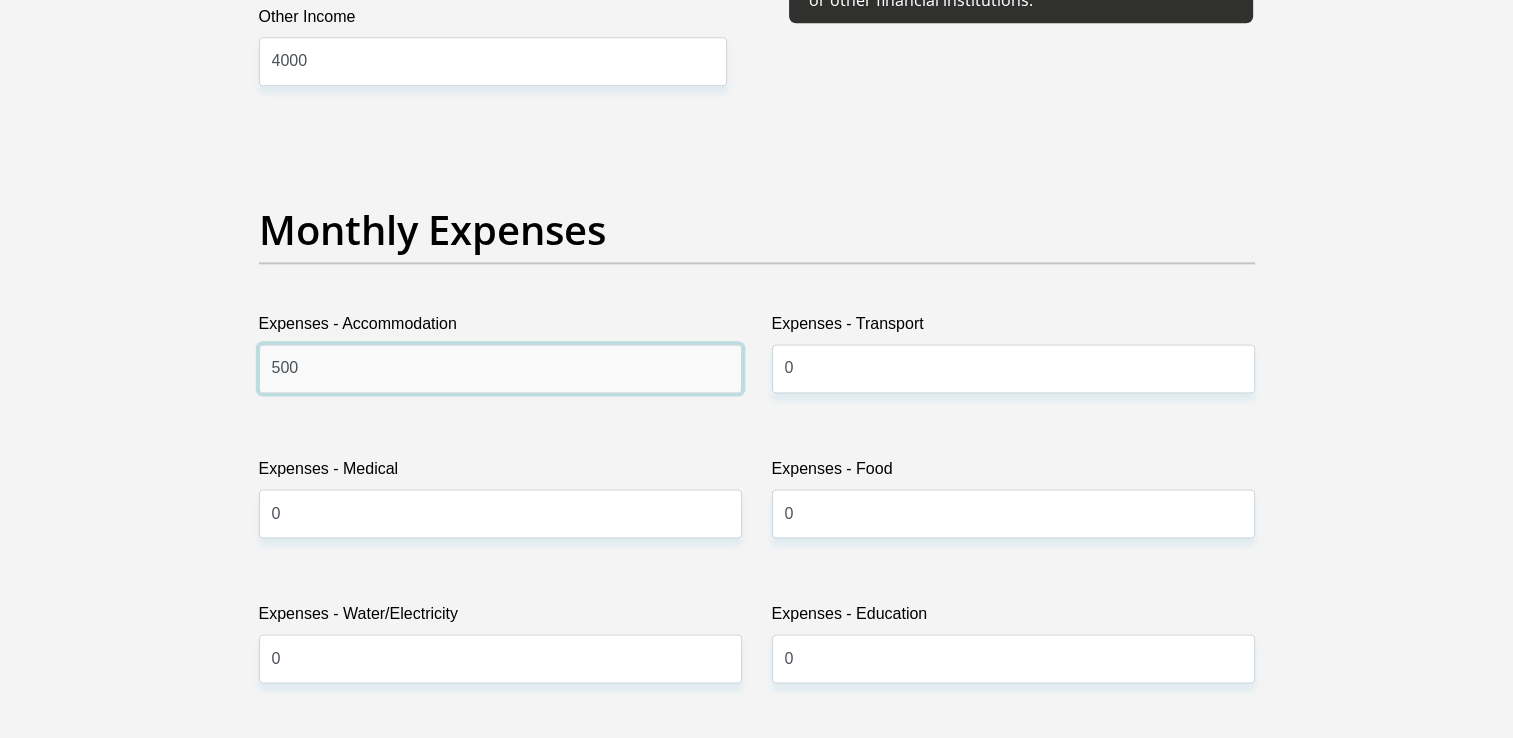 drag, startPoint x: 259, startPoint y: 368, endPoint x: 223, endPoint y: 365, distance: 36.124783 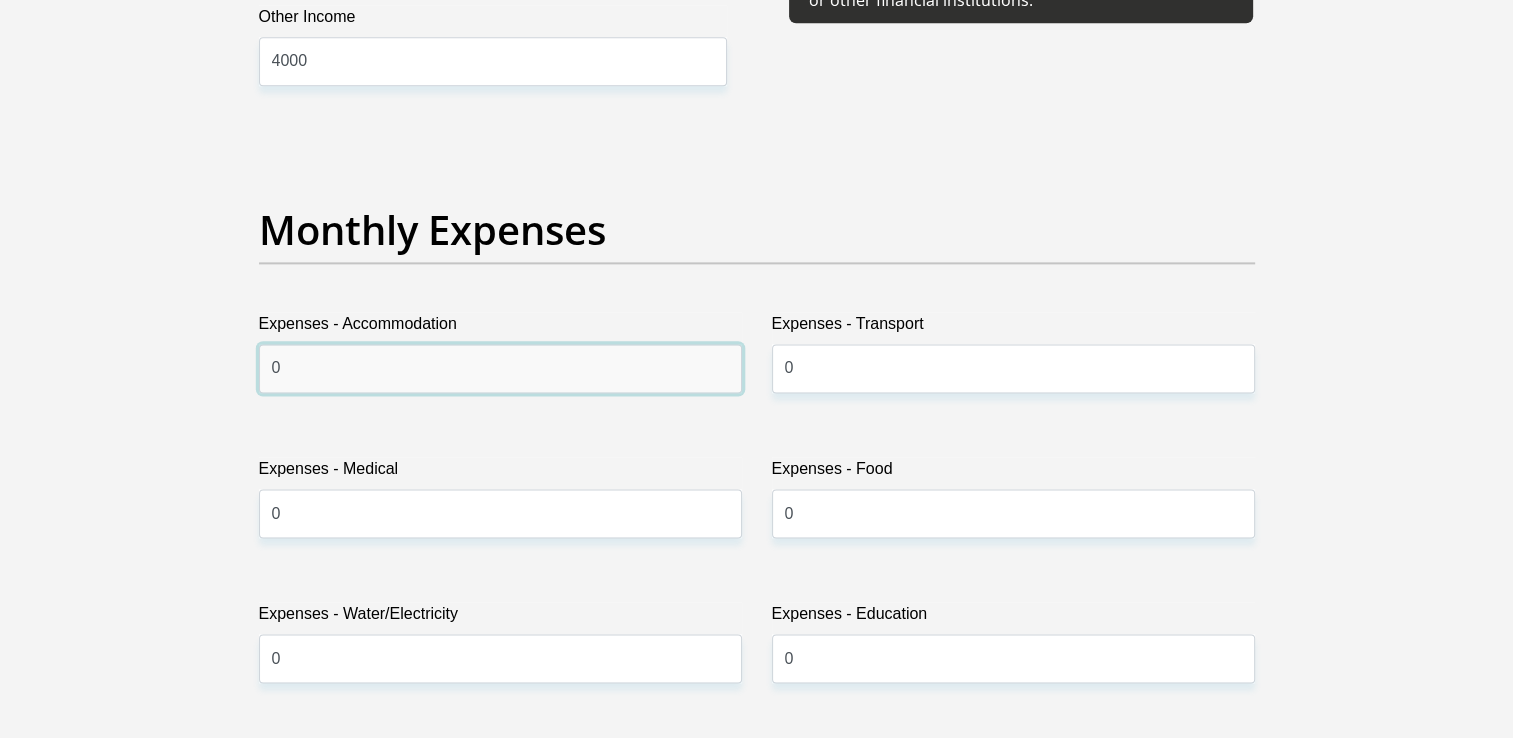 type on "0" 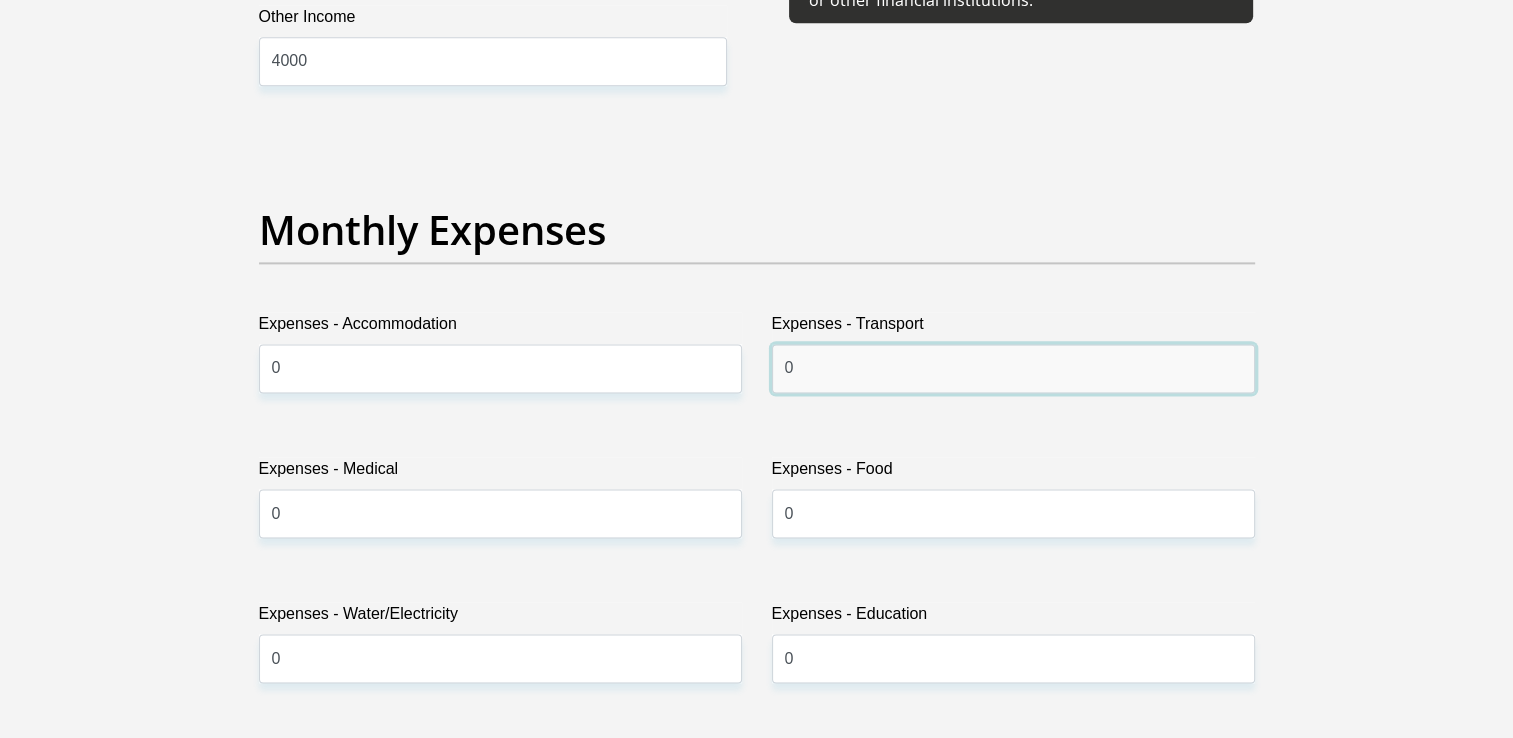 click on "0" at bounding box center [1013, 368] 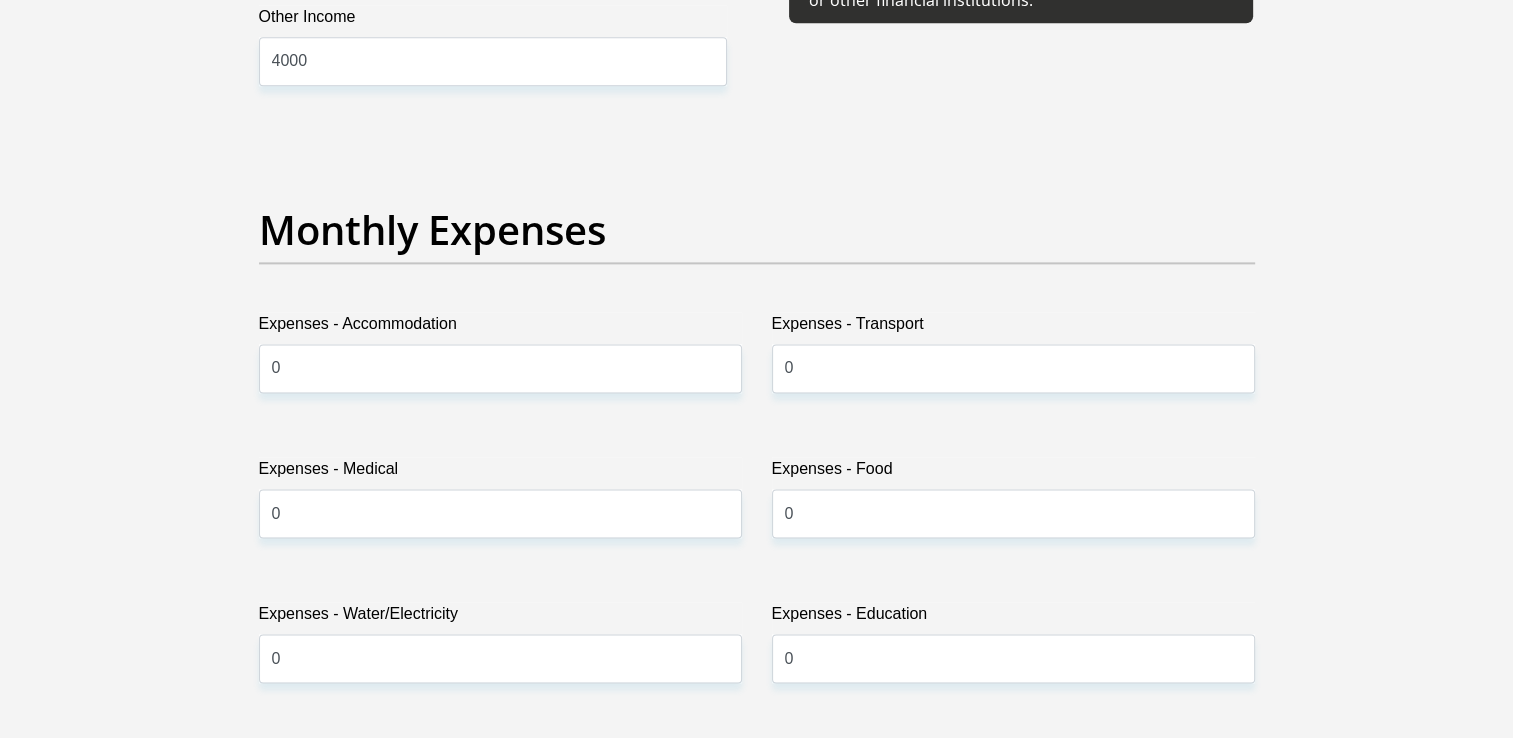 click on "Title
Mr
Ms
Mrs
Dr
Other
First Name
denise
Surname
menigo
ID Number
5103090612083
Please input valid ID number
Race
Black
Coloured
Indian
White
Other
Contact Number
0822692579
Please input valid contact number
Nationality
South Africa
Afghanistan
Aland Islands  Albania  Algeria" at bounding box center [757, 867] 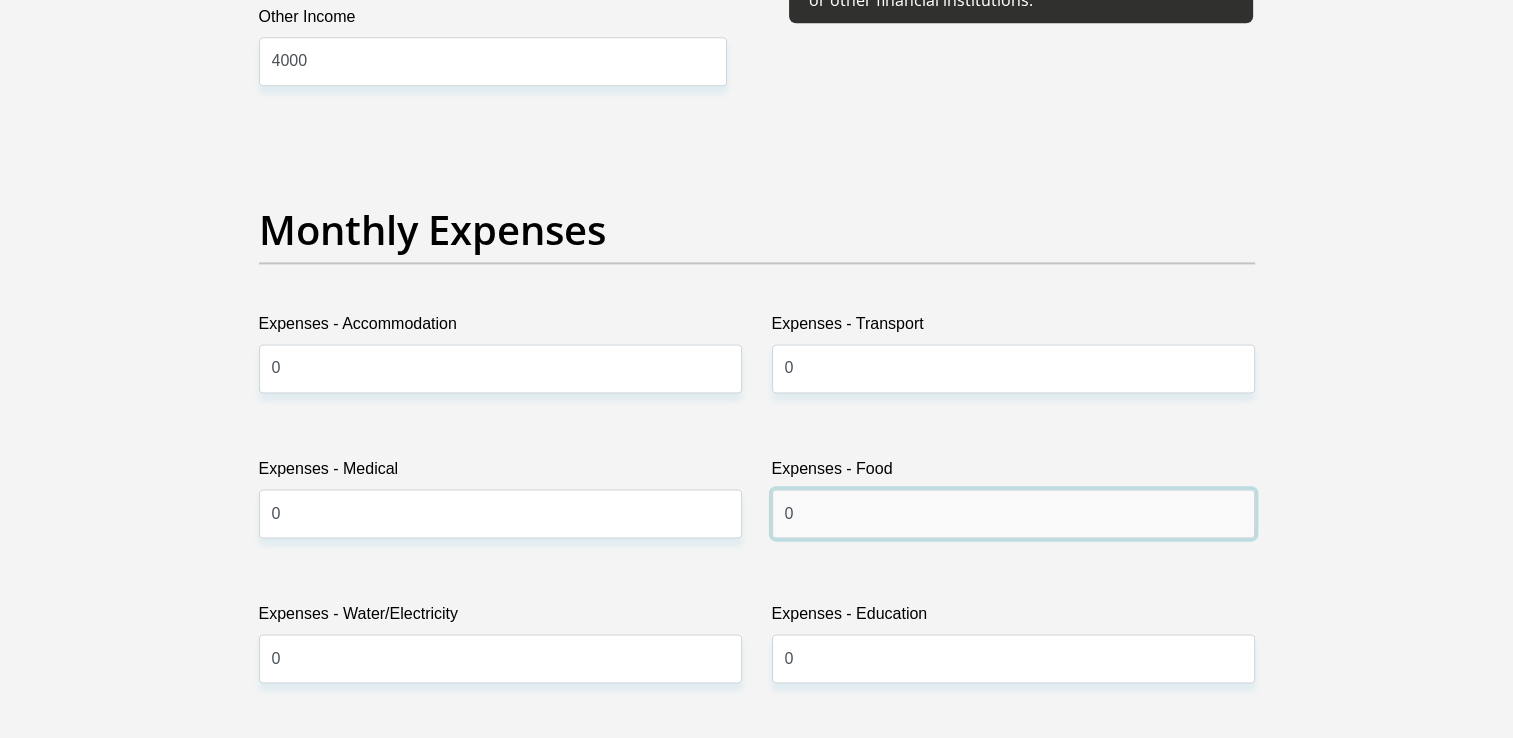 drag, startPoint x: 827, startPoint y: 503, endPoint x: 759, endPoint y: 518, distance: 69.63476 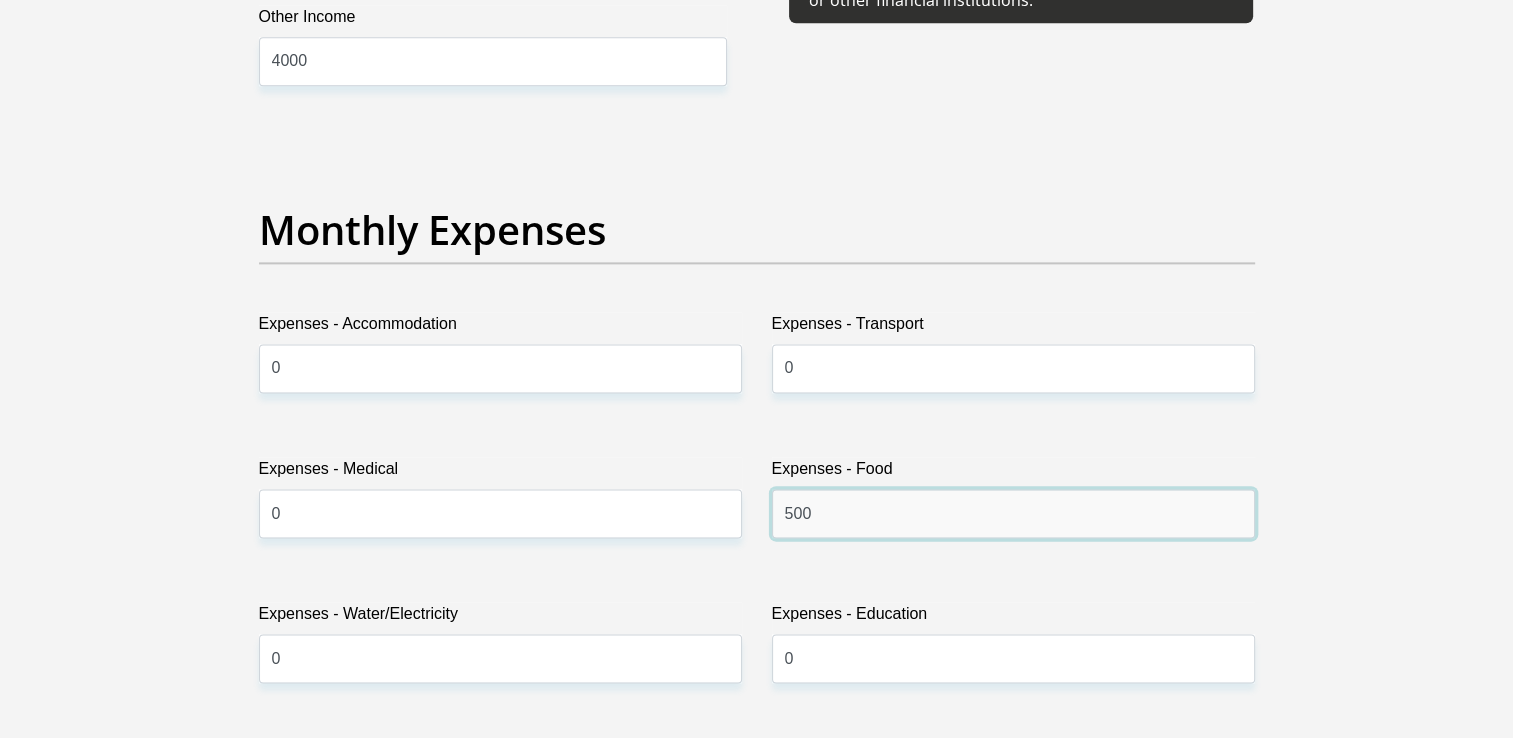 scroll, scrollTop: 3100, scrollLeft: 0, axis: vertical 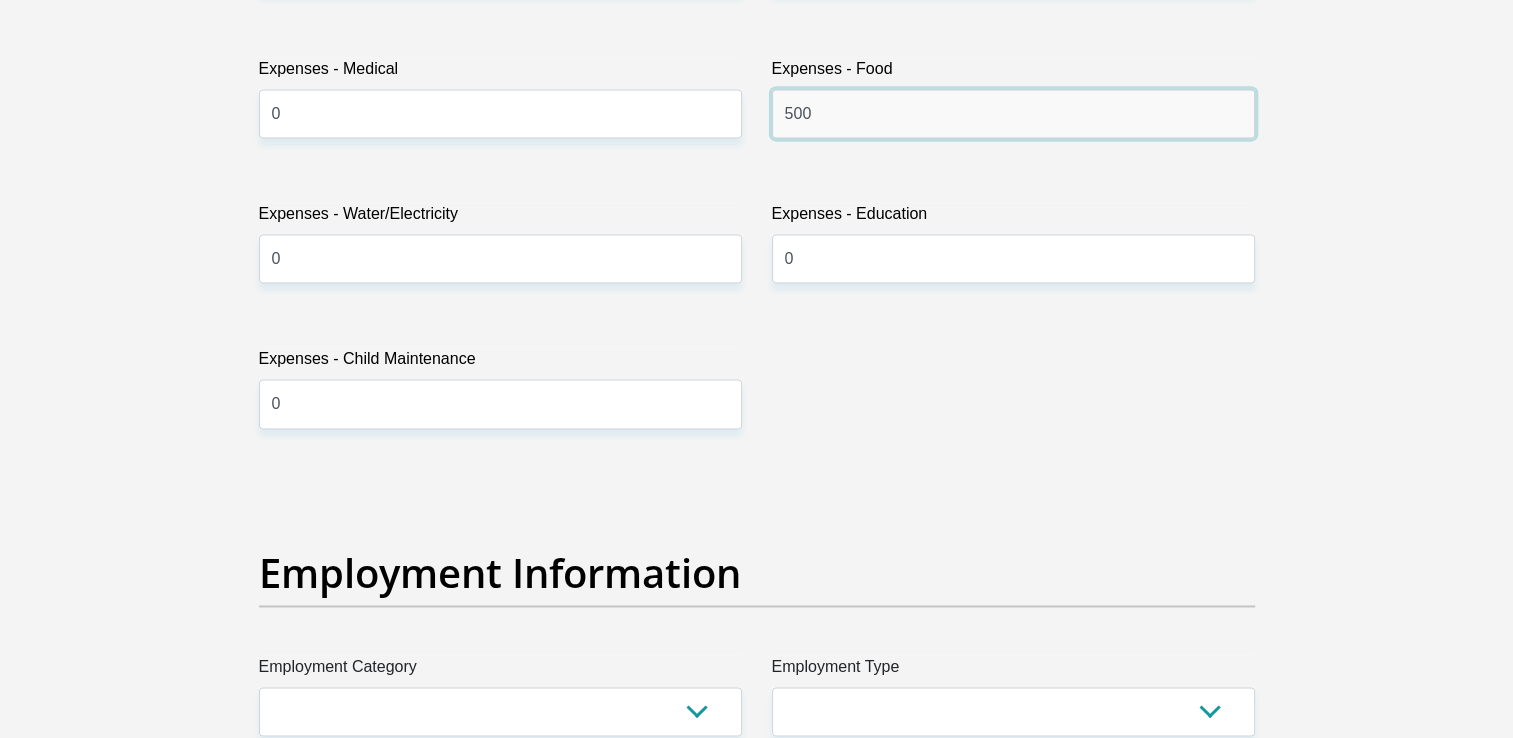 type on "500" 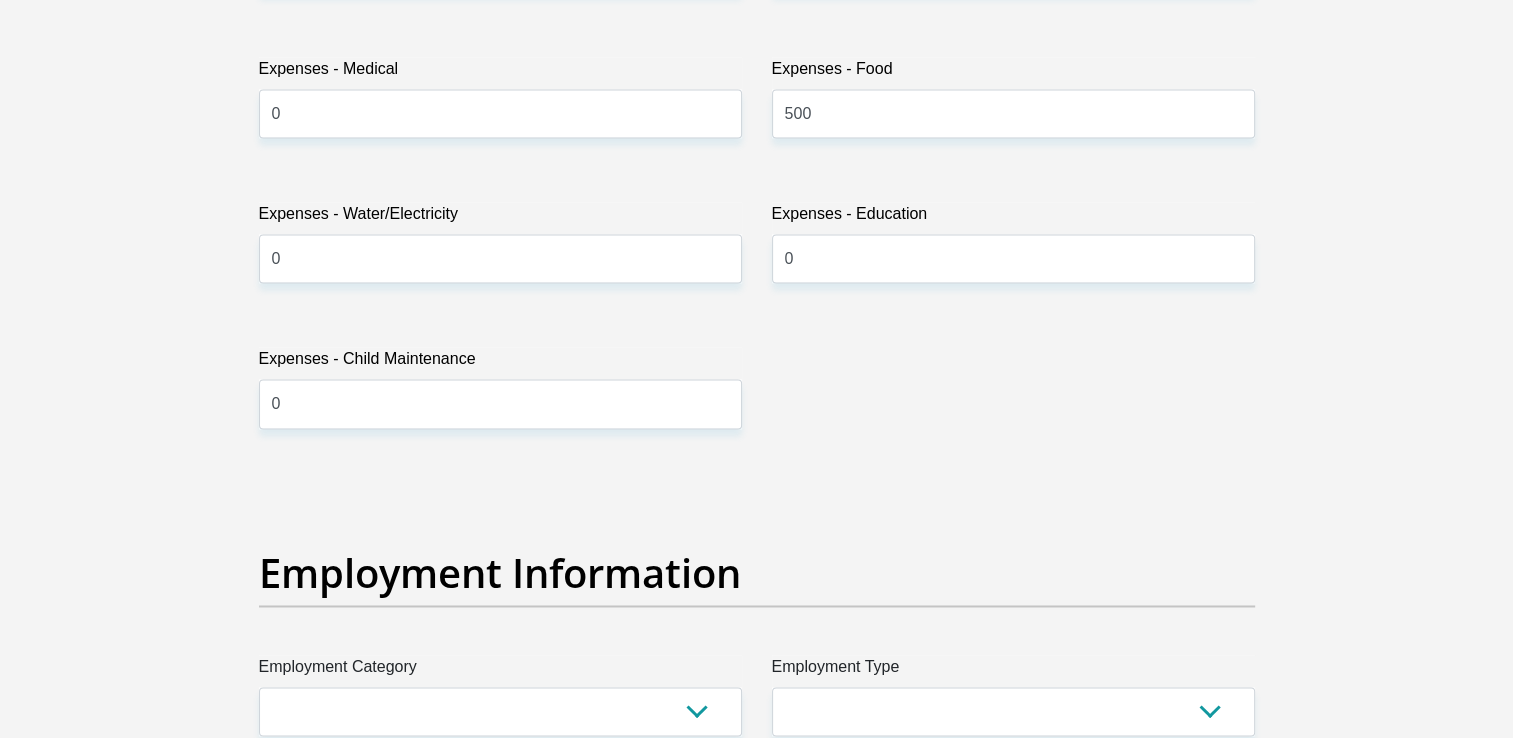 click on "Title
Mr
Ms
Mrs
Dr
Other
First Name
denise
Surname
menigo
ID Number
5103090612083
Please input valid ID number
Race
Black
Coloured
Indian
White
Other
Contact Number
0822692579
Please input valid contact number
Nationality
South Africa
Afghanistan
Aland Islands  Albania  Algeria" at bounding box center [757, 467] 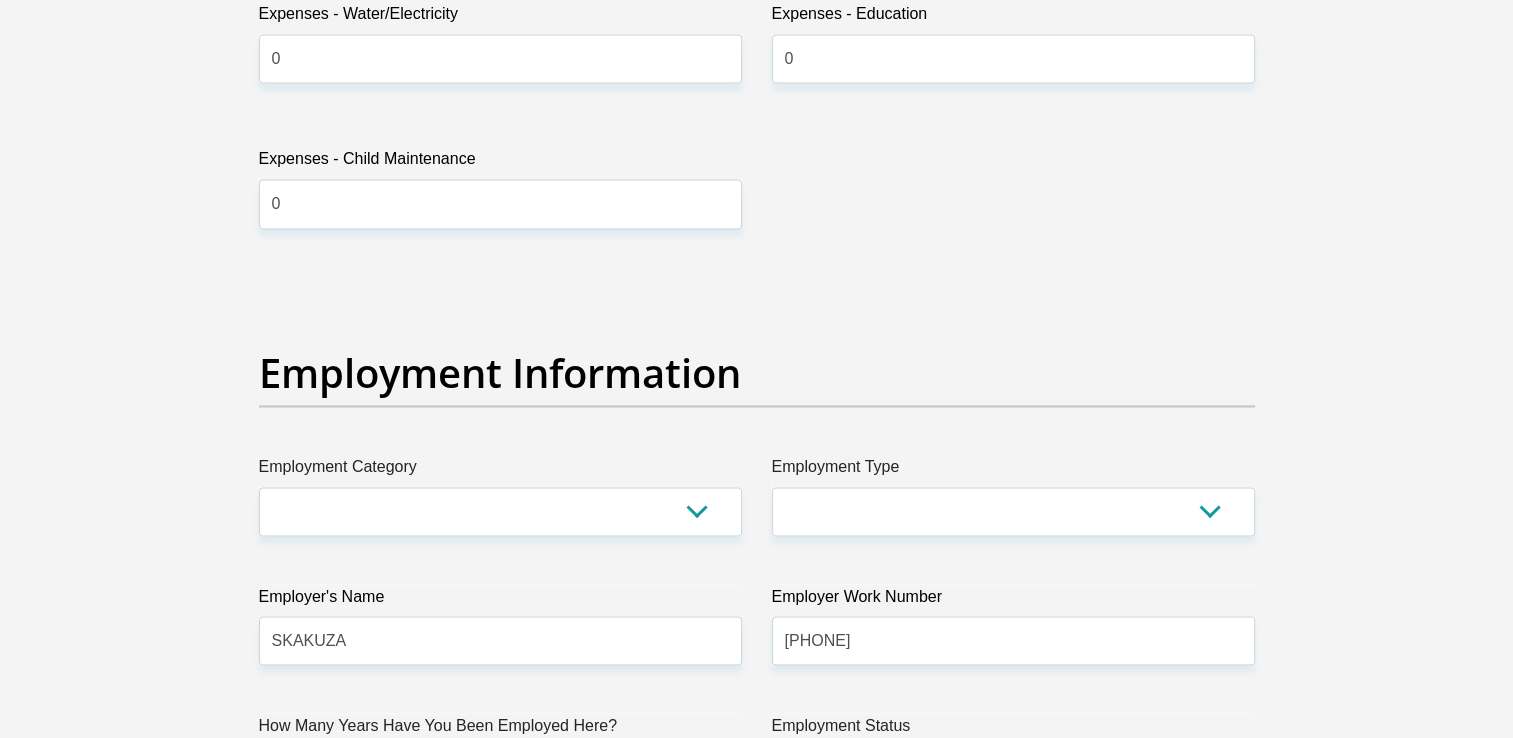 scroll, scrollTop: 3400, scrollLeft: 0, axis: vertical 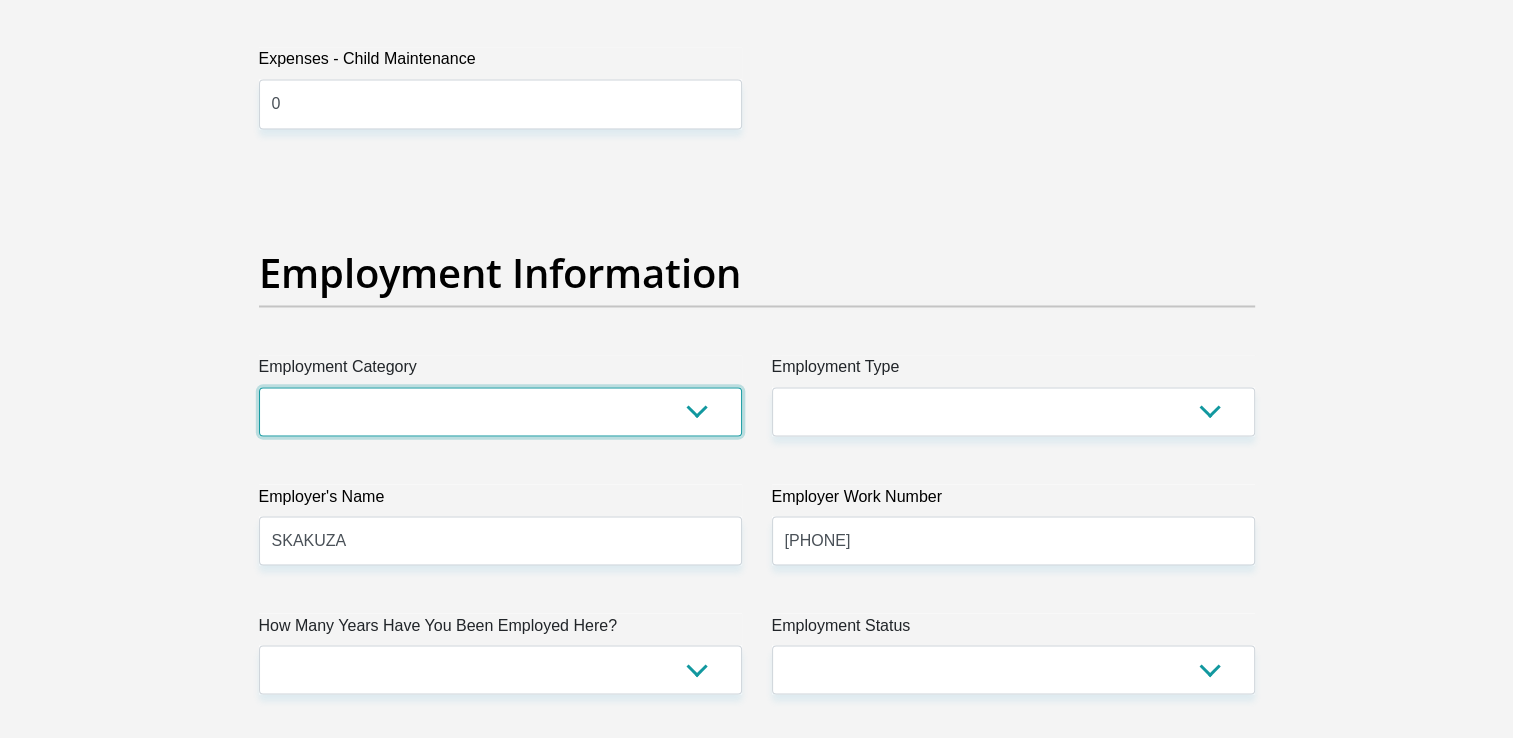 click on "AGRICULTURE
ALCOHOL & TOBACCO
CONSTRUCTION MATERIALS
METALLURGY
EQUIPMENT FOR RENEWABLE ENERGY
SPECIALIZED CONTRACTORS
CAR
GAMING (INCL. INTERNET
OTHER WHOLESALE
UNLICENSED PHARMACEUTICALS
CURRENCY EXCHANGE HOUSES
OTHER FINANCIAL INSTITUTIONS & INSURANCE
REAL ESTATE AGENTS
OIL & GAS
OTHER MATERIALS (E.G. IRON ORE)
PRECIOUS STONES & PRECIOUS METALS
POLITICAL ORGANIZATIONS
RELIGIOUS ORGANIZATIONS(NOT SECTS)
ACTI. HAVING BUSINESS DEAL WITH PUBLIC ADMINISTRATION
LAUNDROMATS" at bounding box center [500, 411] 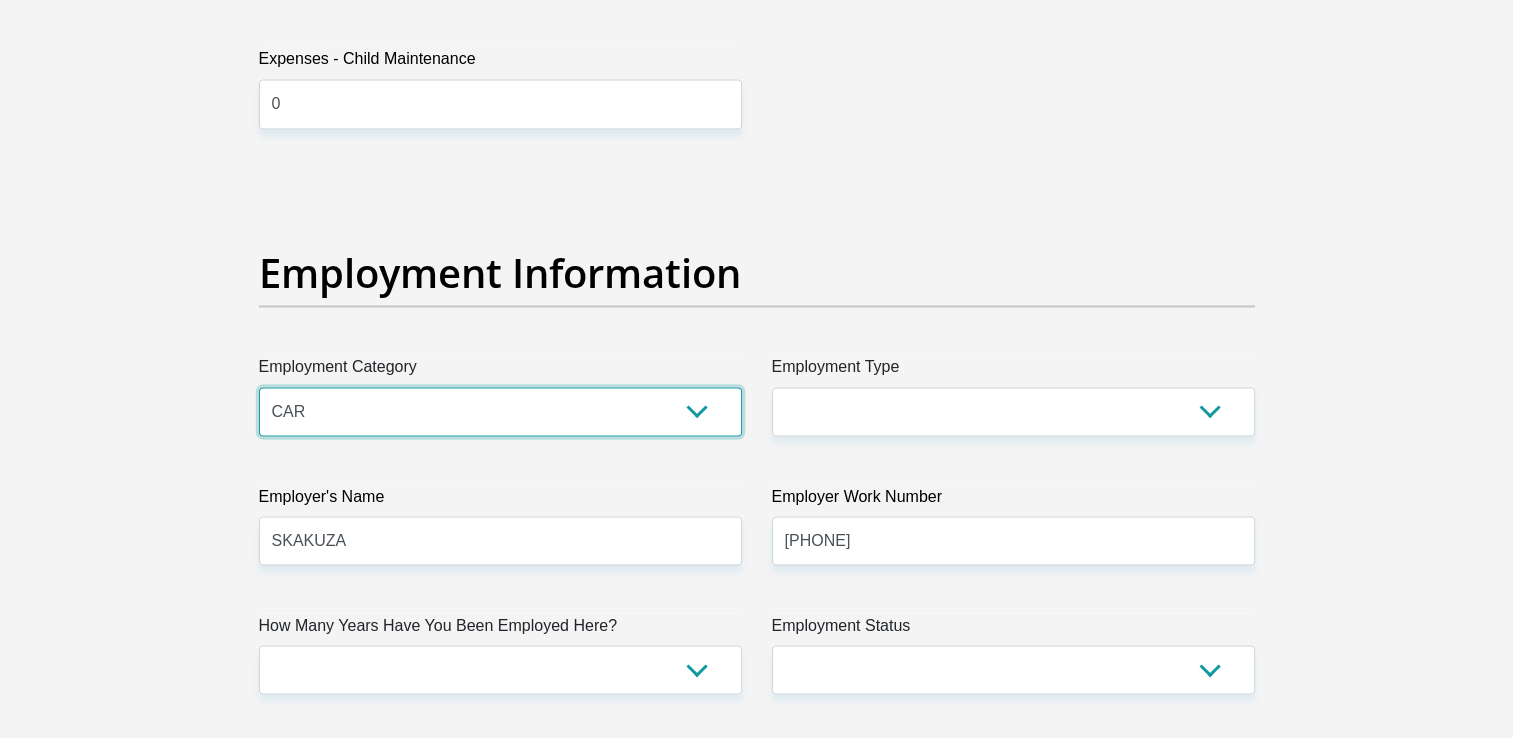 click on "AGRICULTURE
ALCOHOL & TOBACCO
CONSTRUCTION MATERIALS
METALLURGY
EQUIPMENT FOR RENEWABLE ENERGY
SPECIALIZED CONTRACTORS
CAR
GAMING (INCL. INTERNET
OTHER WHOLESALE
UNLICENSED PHARMACEUTICALS
CURRENCY EXCHANGE HOUSES
OTHER FINANCIAL INSTITUTIONS & INSURANCE
REAL ESTATE AGENTS
OIL & GAS
OTHER MATERIALS (E.G. IRON ORE)
PRECIOUS STONES & PRECIOUS METALS
POLITICAL ORGANIZATIONS
RELIGIOUS ORGANIZATIONS(NOT SECTS)
ACTI. HAVING BUSINESS DEAL WITH PUBLIC ADMINISTRATION
LAUNDROMATS" at bounding box center [500, 411] 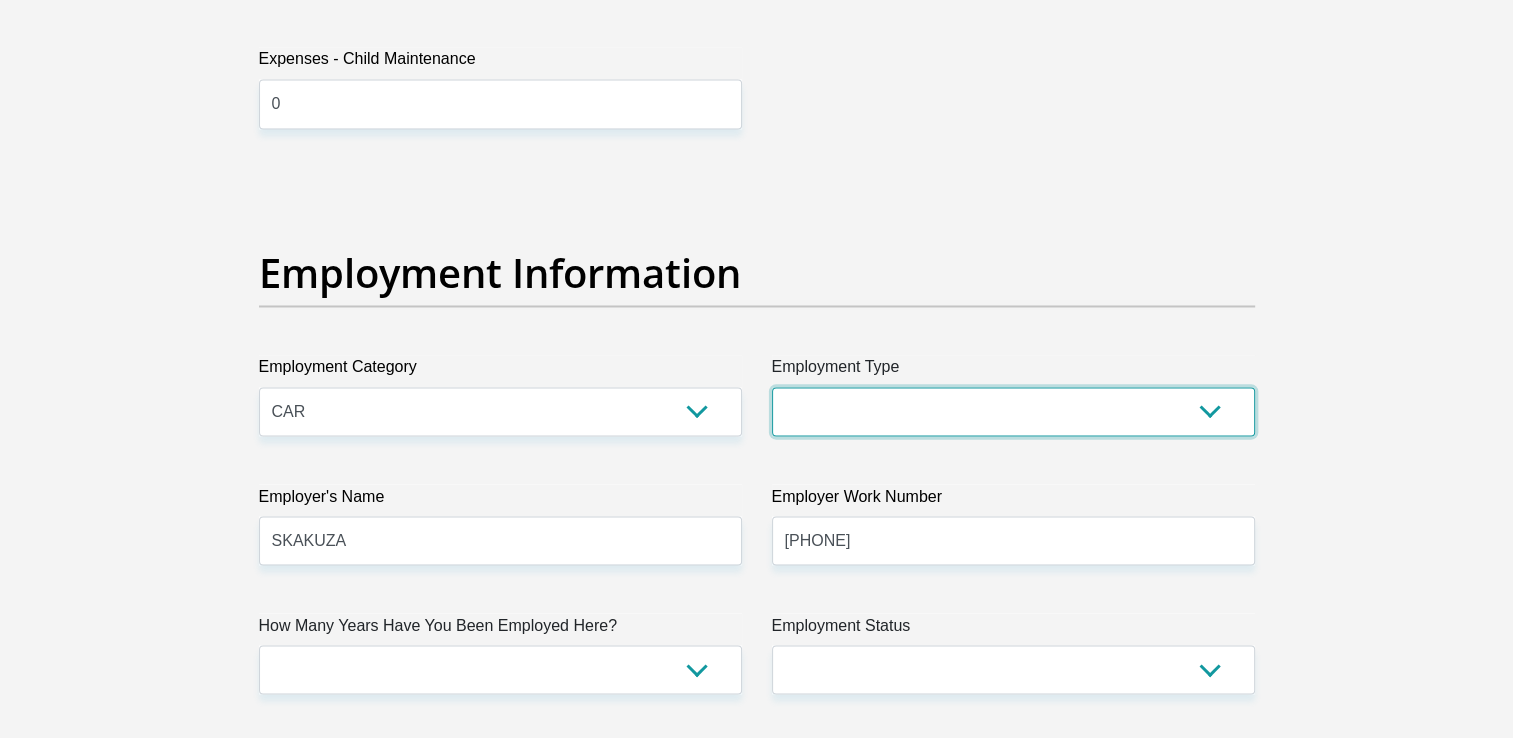 click on "College/Lecturer
Craft Seller
Creative
Driver
Executive
Farmer
Forces - Non Commissioned
Forces - Officer
Hawker
Housewife
Labourer
Licenced Professional
Manager
Miner
Non Licenced Professional
Office Staff/Clerk
Outside Worker
Pensioner
Permanent Teacher
Production/Manufacturing
Sales
Self-Employed
Semi-Professional Worker
Service Industry  Social Worker  Student" at bounding box center (1013, 411) 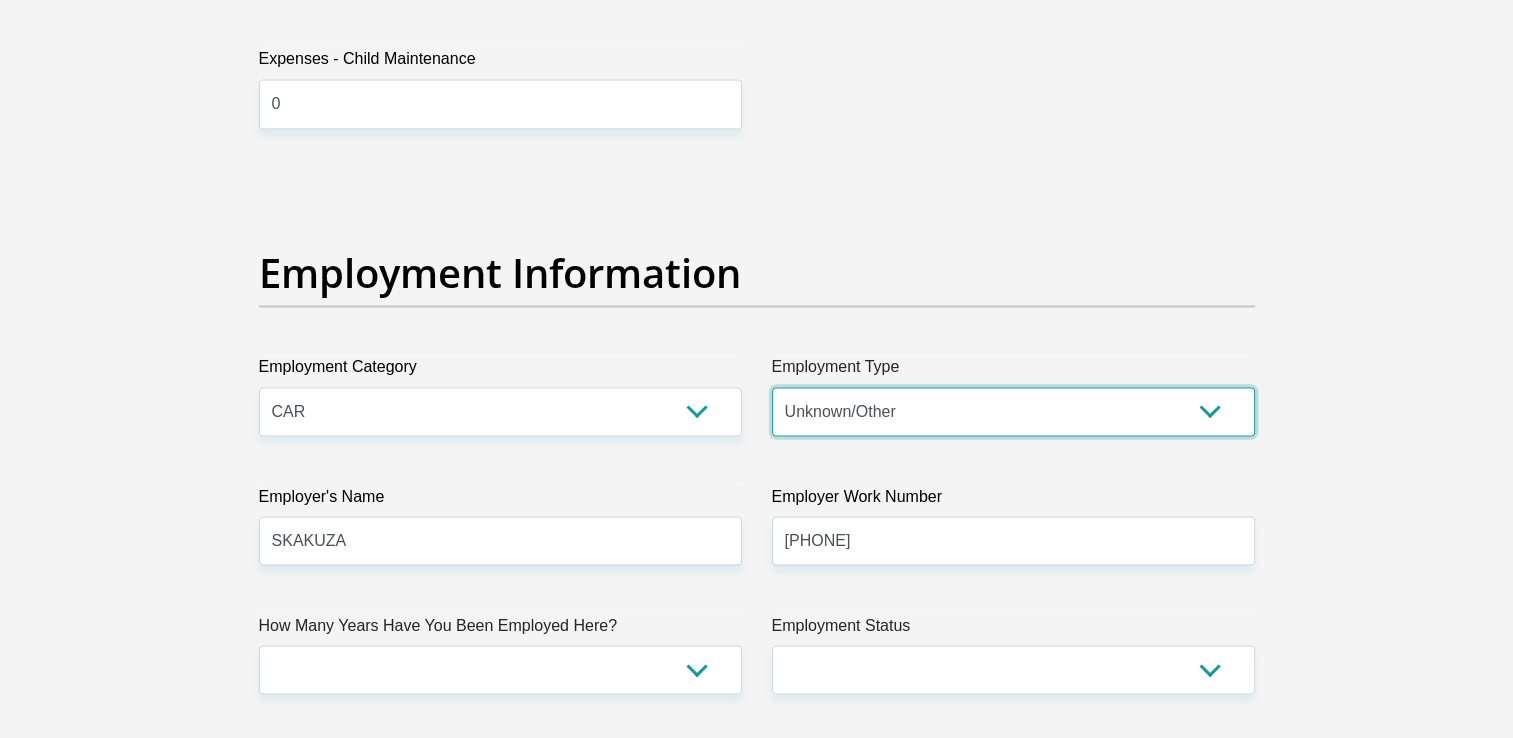 click on "College/Lecturer
Craft Seller
Creative
Driver
Executive
Farmer
Forces - Non Commissioned
Forces - Officer
Hawker
Housewife
Labourer
Licenced Professional
Manager
Miner
Non Licenced Professional
Office Staff/Clerk
Outside Worker
Pensioner
Permanent Teacher
Production/Manufacturing
Sales
Self-Employed
Semi-Professional Worker
Service Industry  Social Worker  Student" at bounding box center [1013, 411] 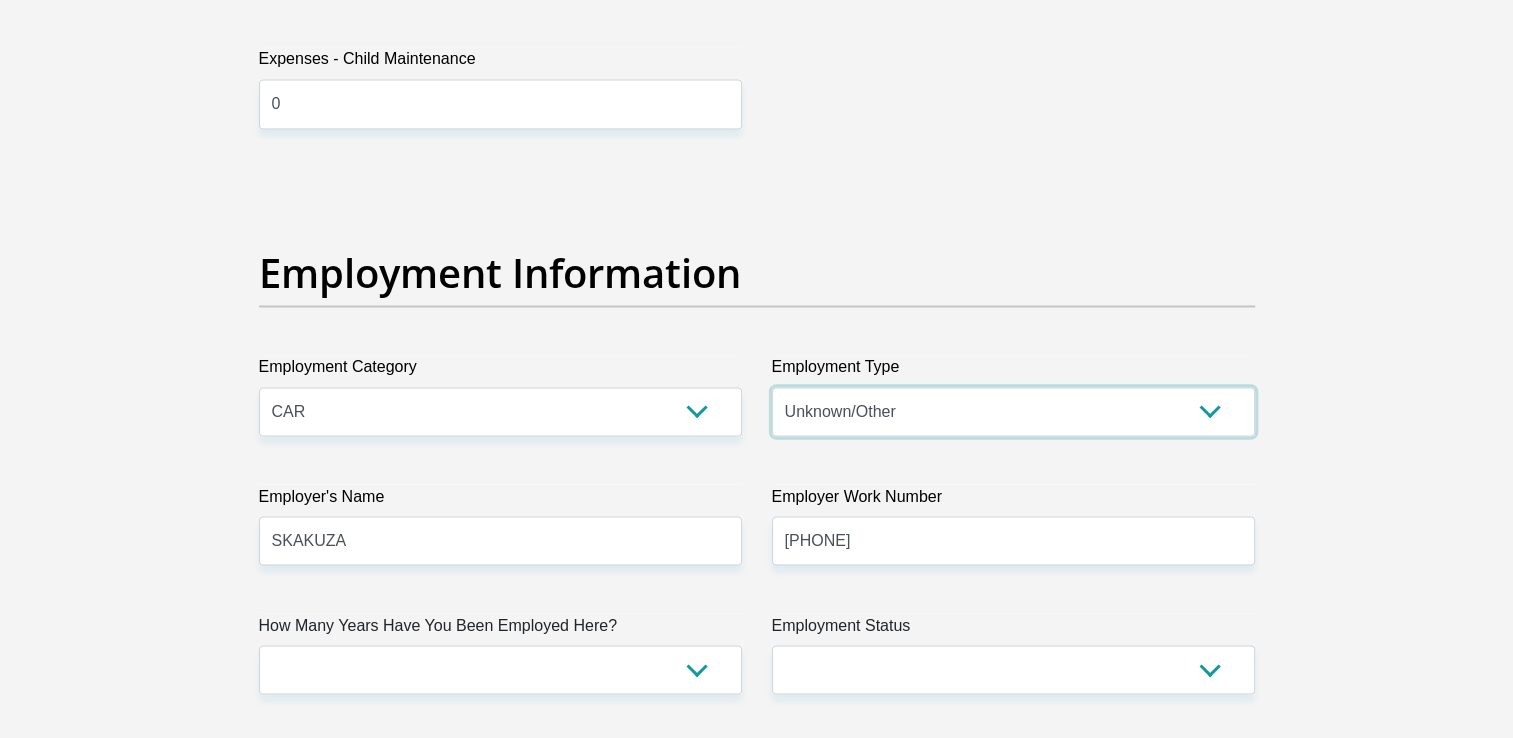 scroll, scrollTop: 3700, scrollLeft: 0, axis: vertical 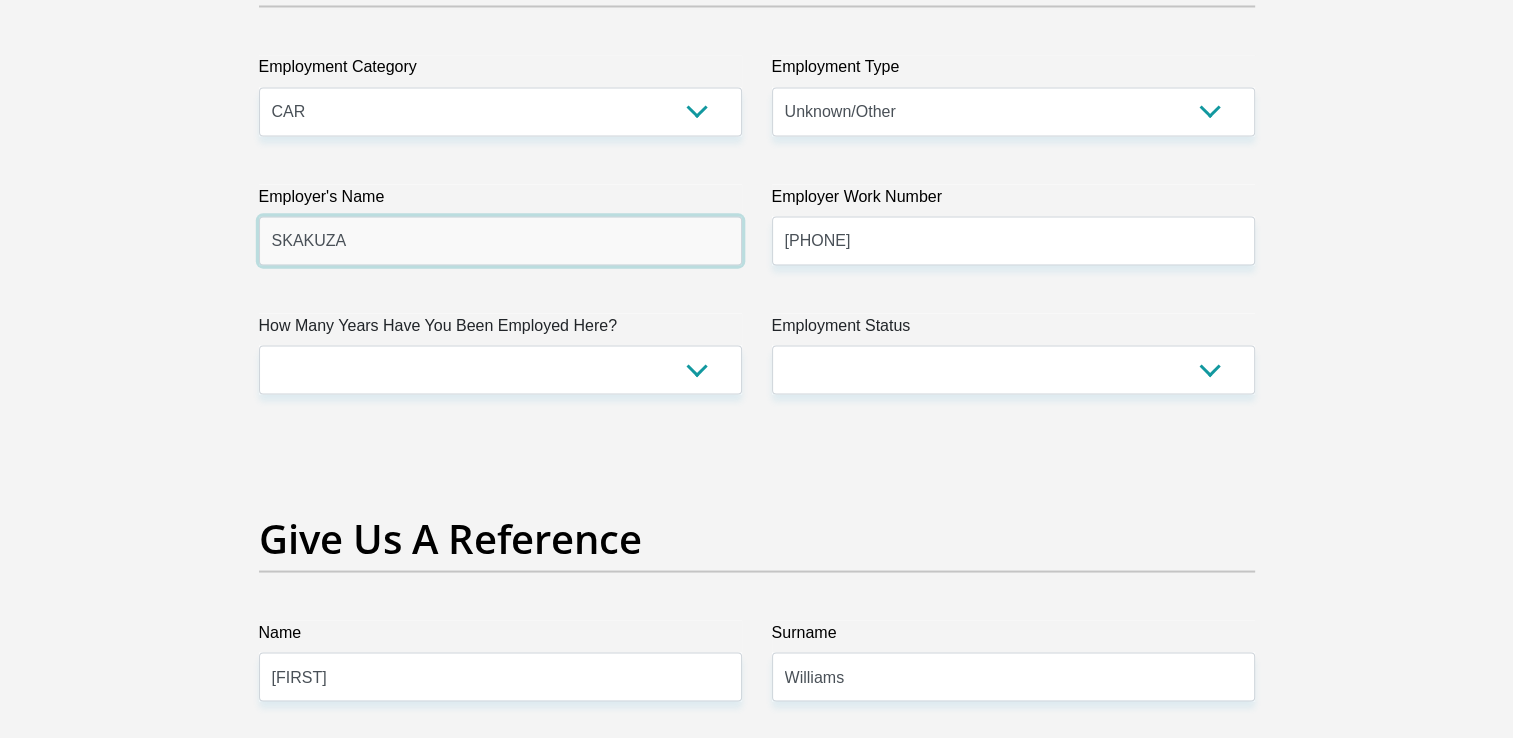 drag, startPoint x: 708, startPoint y: 243, endPoint x: 227, endPoint y: 266, distance: 481.5496 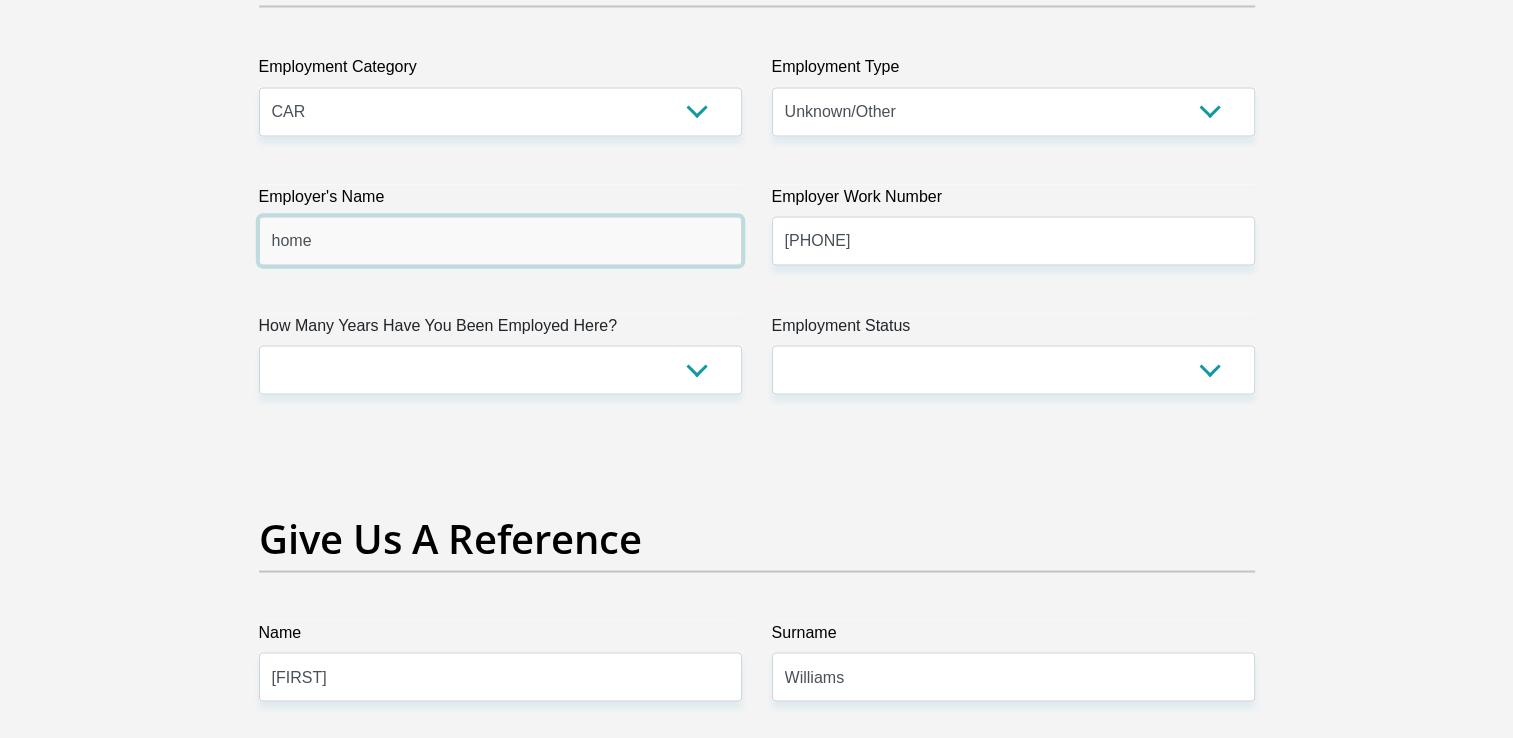 type on "home" 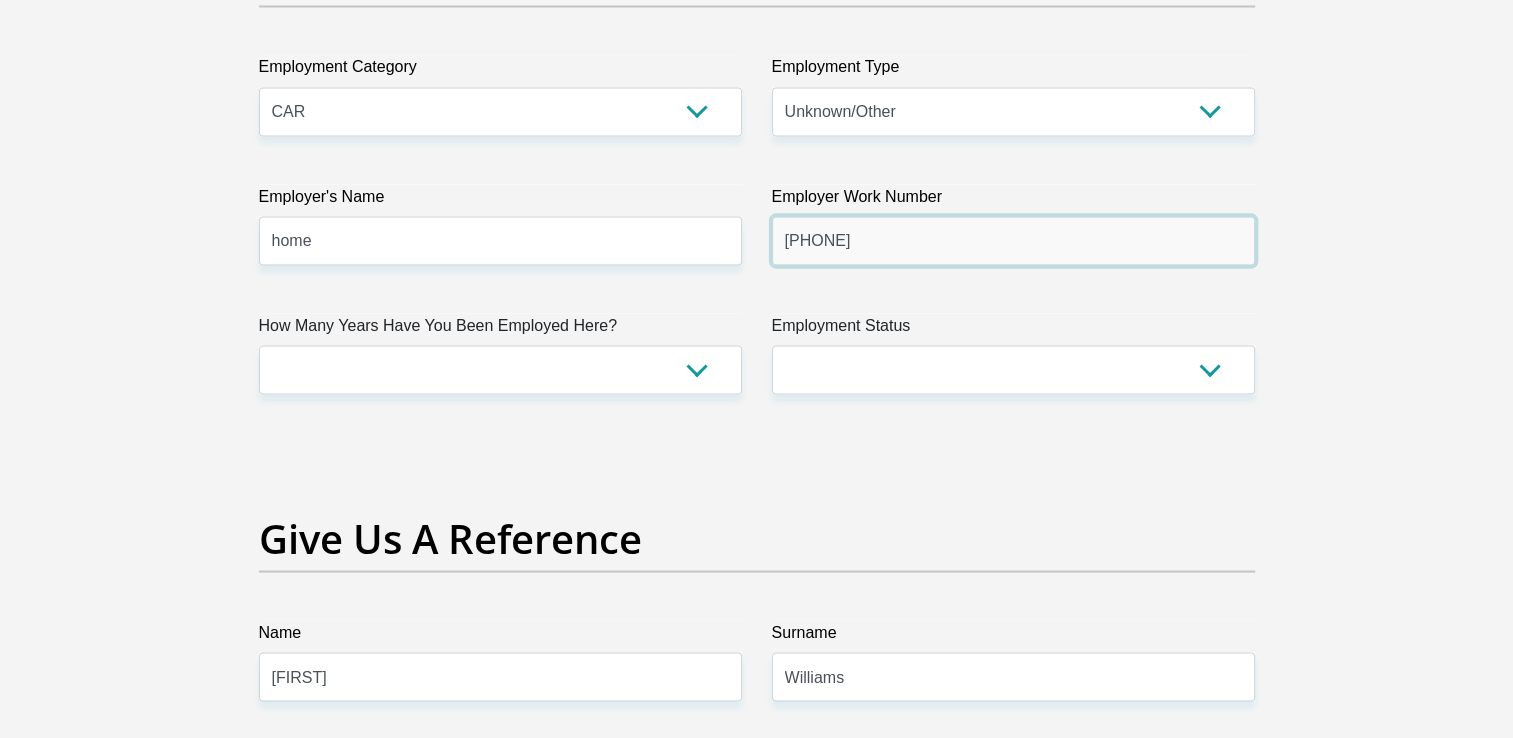 drag, startPoint x: 913, startPoint y: 230, endPoint x: 654, endPoint y: 240, distance: 259.193 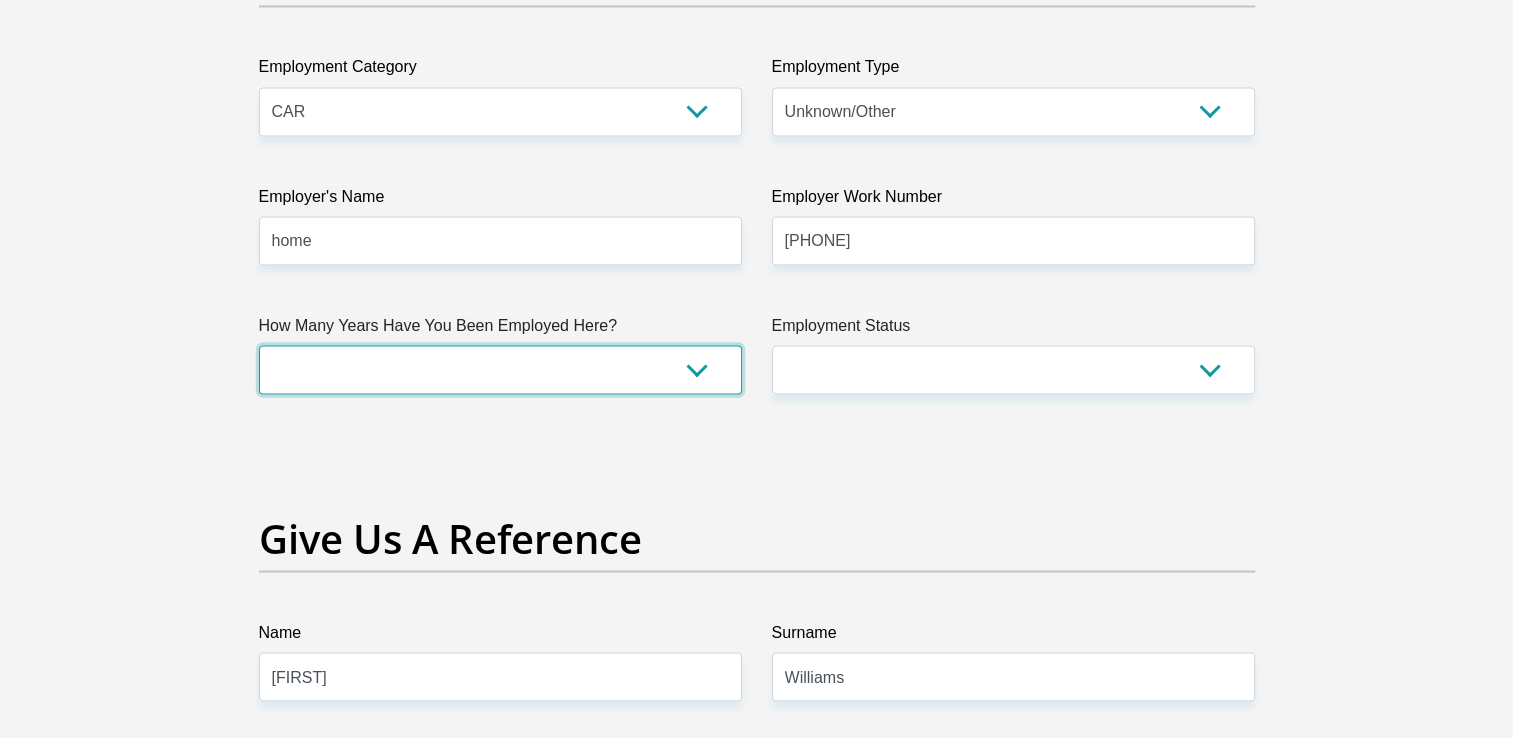 click on "less than 1 year
1-3 years
3-5 years
5+ years" at bounding box center (500, 369) 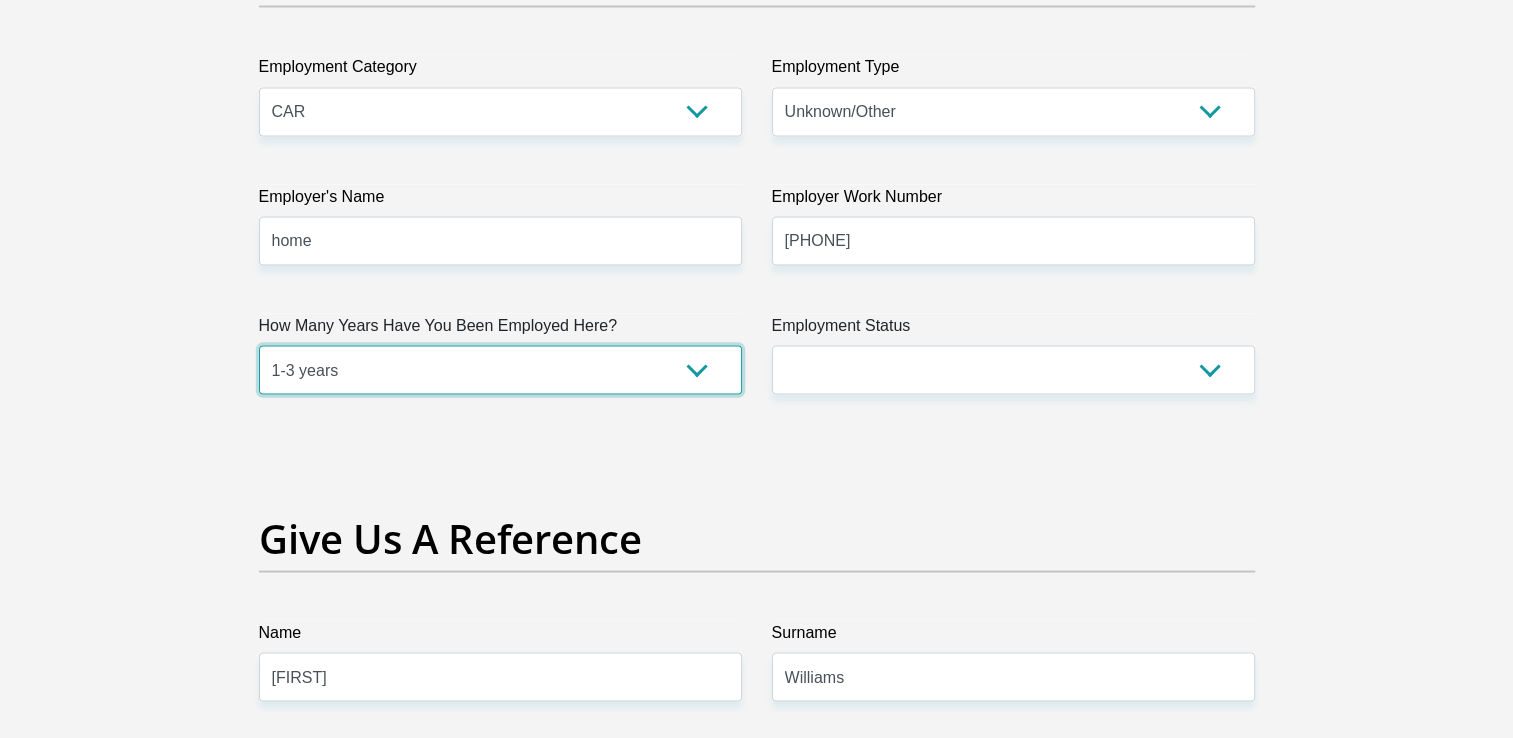 click on "less than 1 year
1-3 years
3-5 years
5+ years" at bounding box center [500, 369] 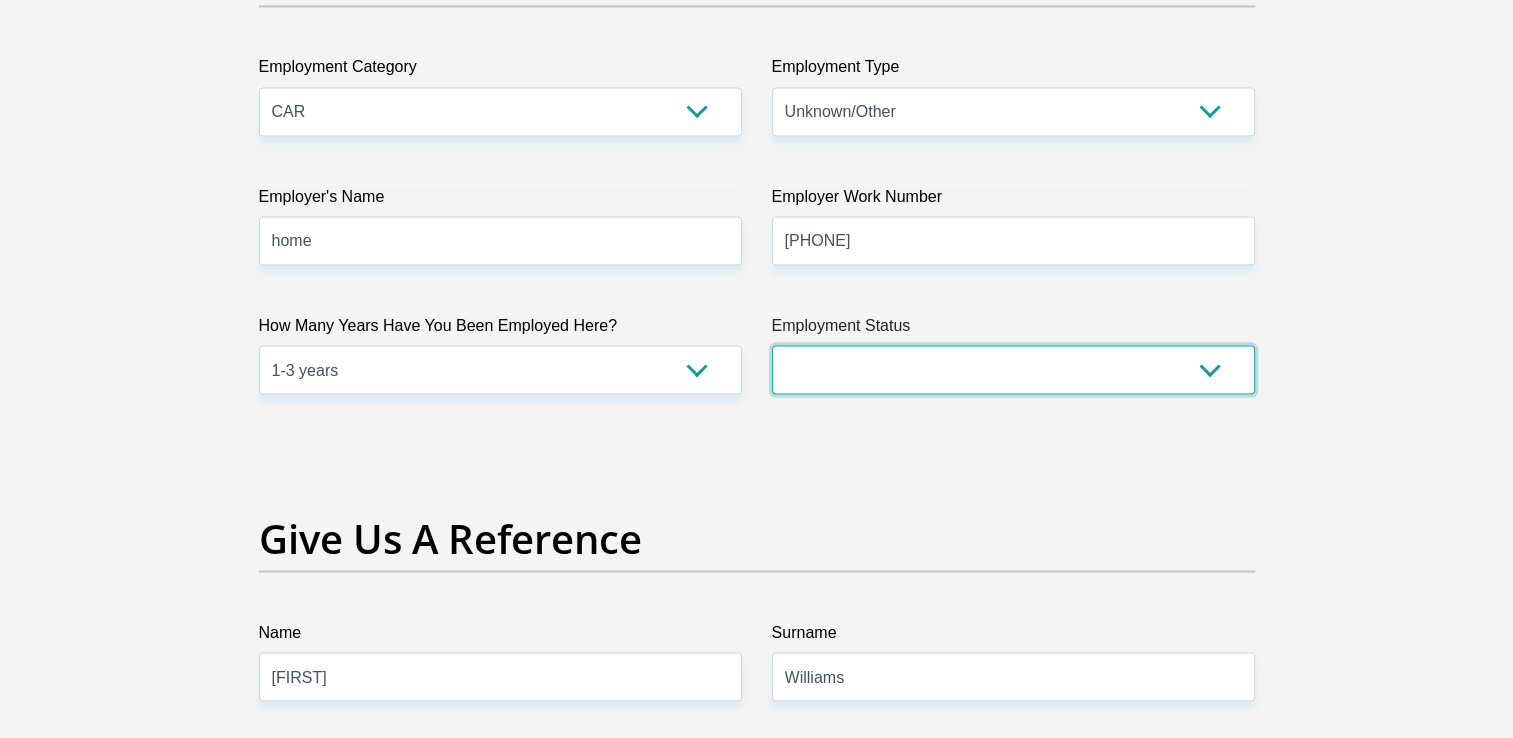 click on "Permanent/Full-time
Part-time/Casual
Contract Worker
Self-Employed
Housewife
Retired
Student
Medically Boarded
Disability
Unemployed" at bounding box center [1013, 369] 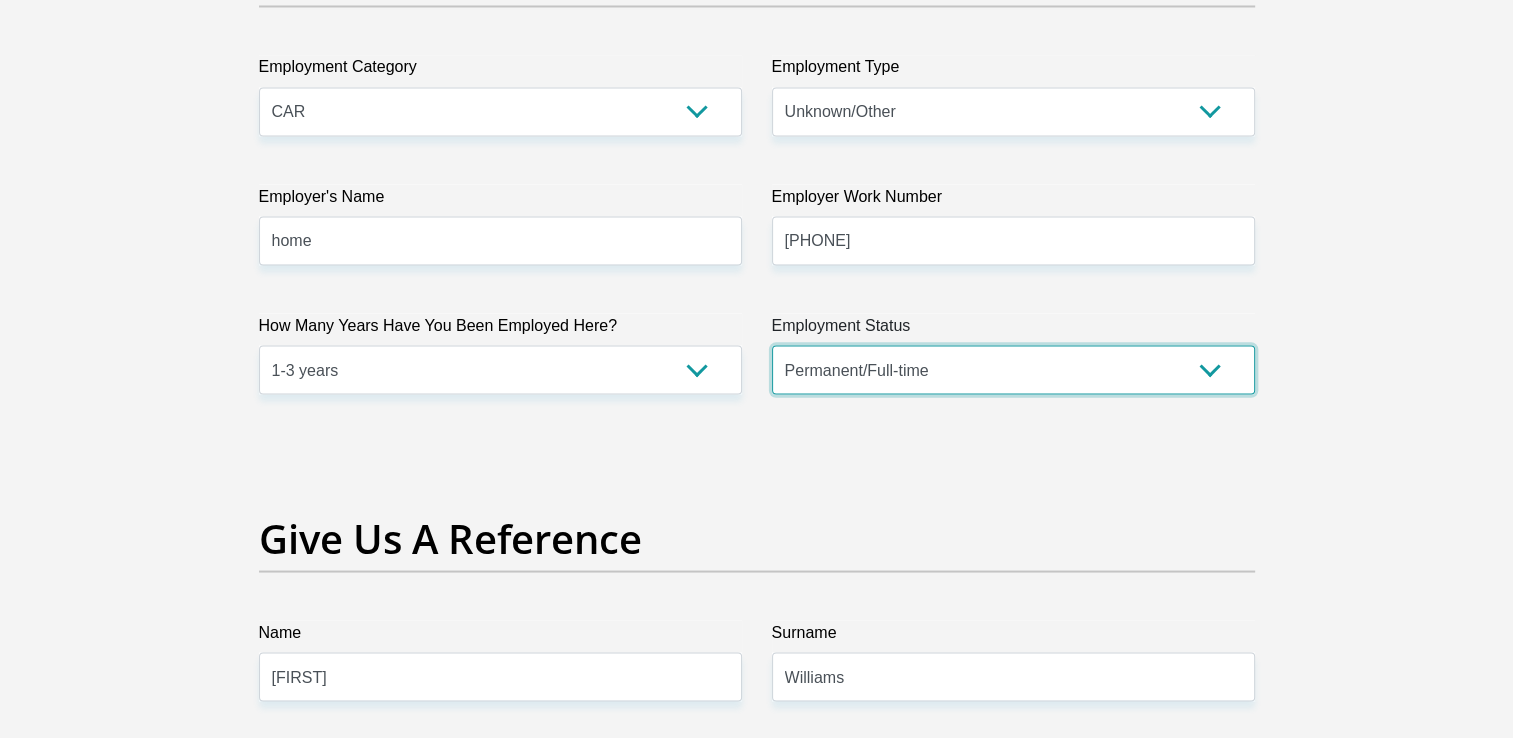 click on "Permanent/Full-time
Part-time/Casual
Contract Worker
Self-Employed
Housewife
Retired
Student
Medically Boarded
Disability
Unemployed" at bounding box center (1013, 369) 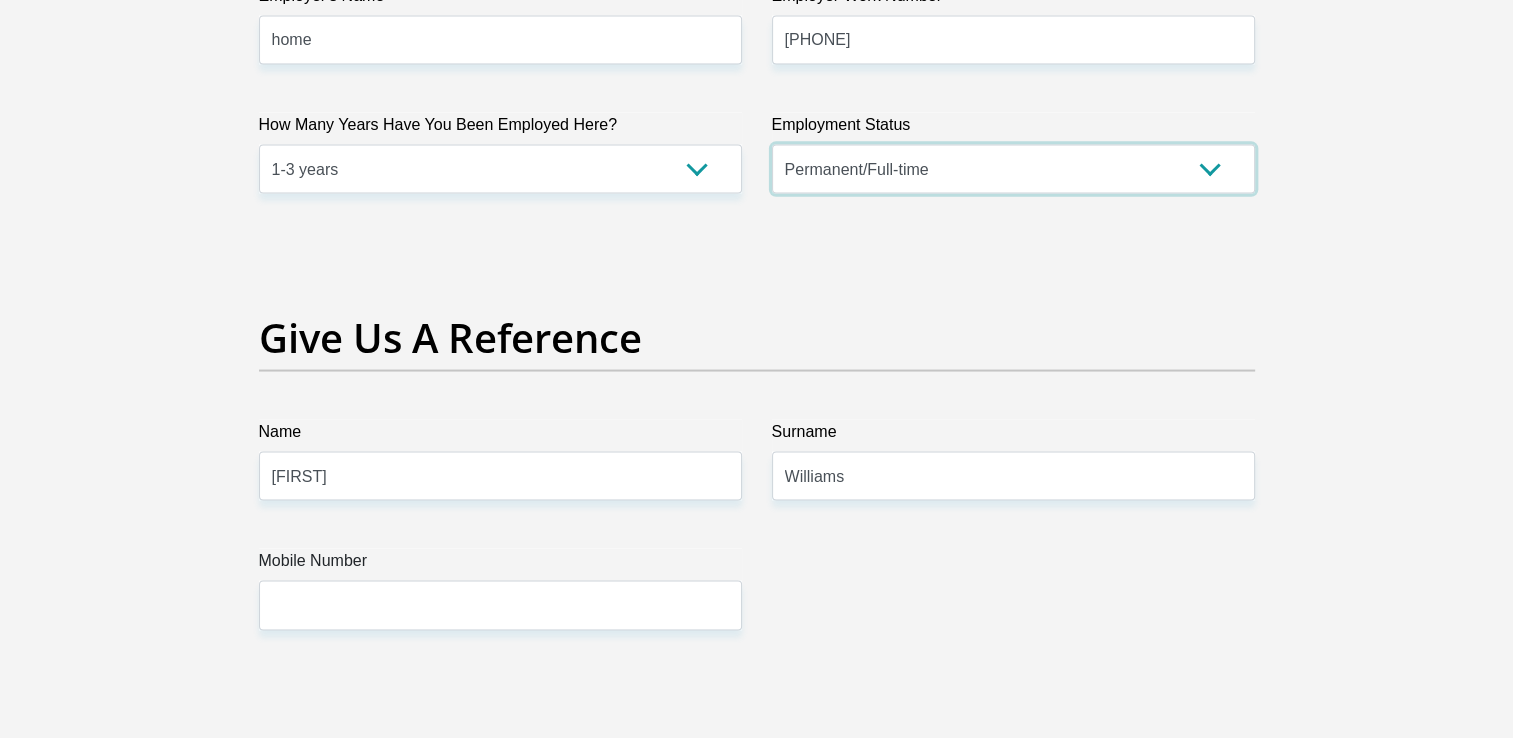 scroll, scrollTop: 4000, scrollLeft: 0, axis: vertical 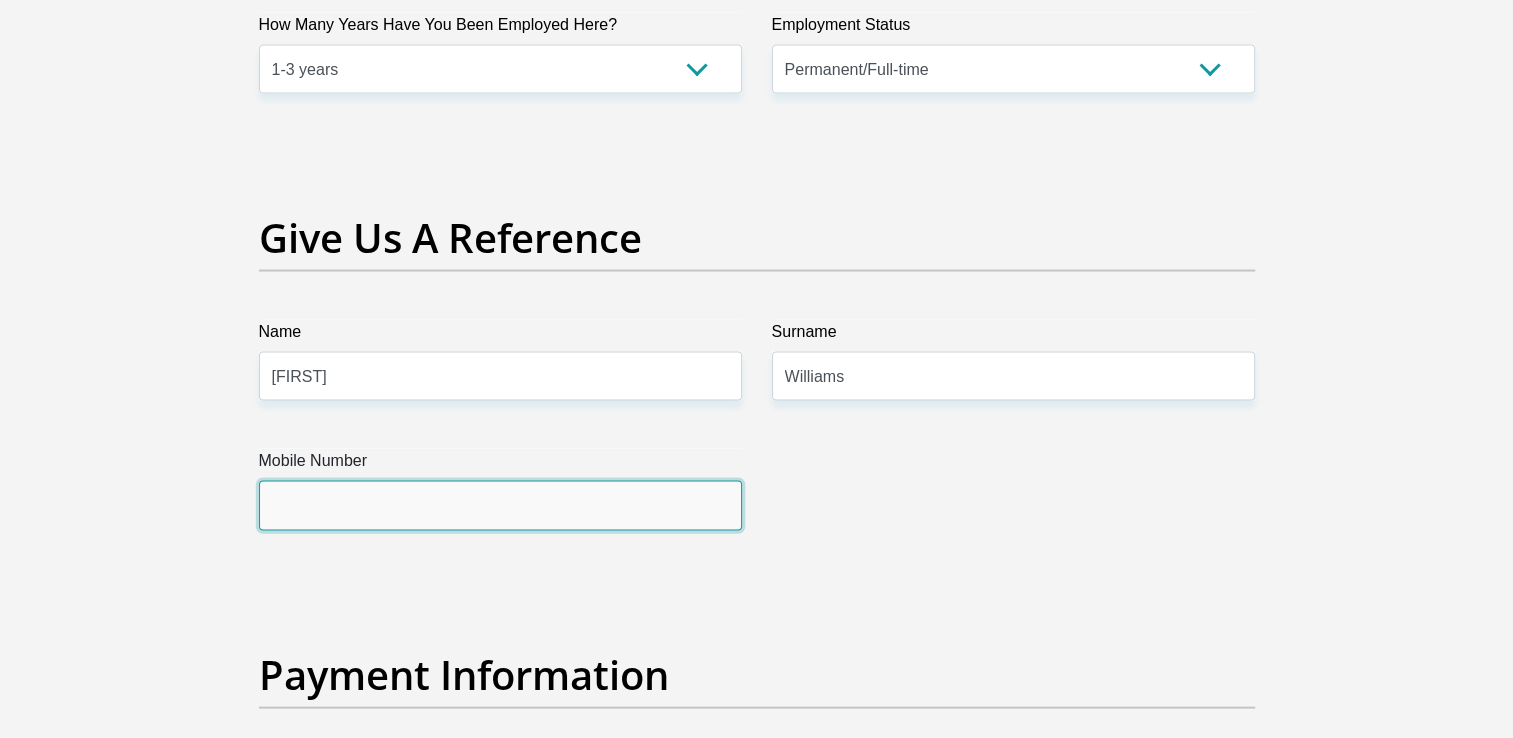 click on "Mobile Number" at bounding box center (500, 505) 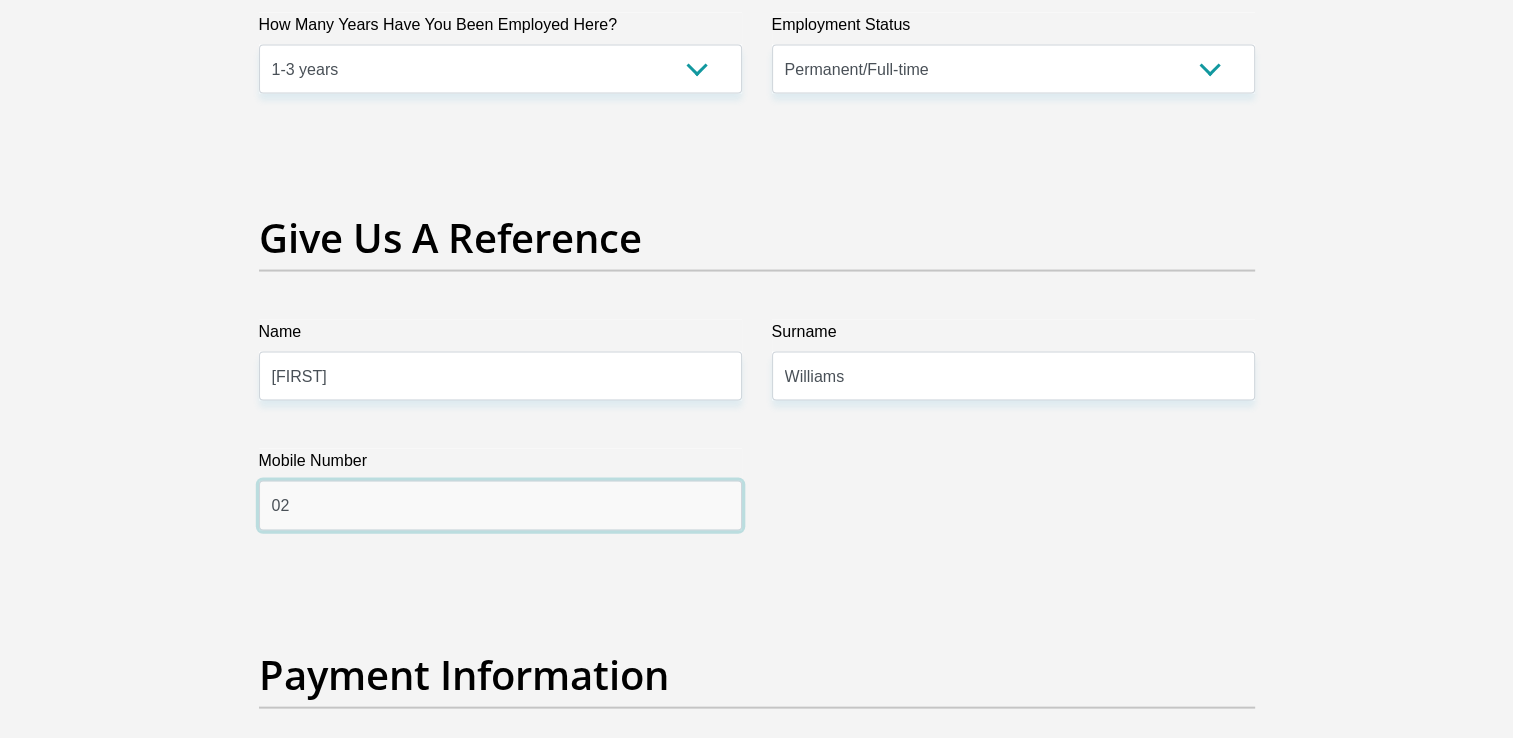 type on "0" 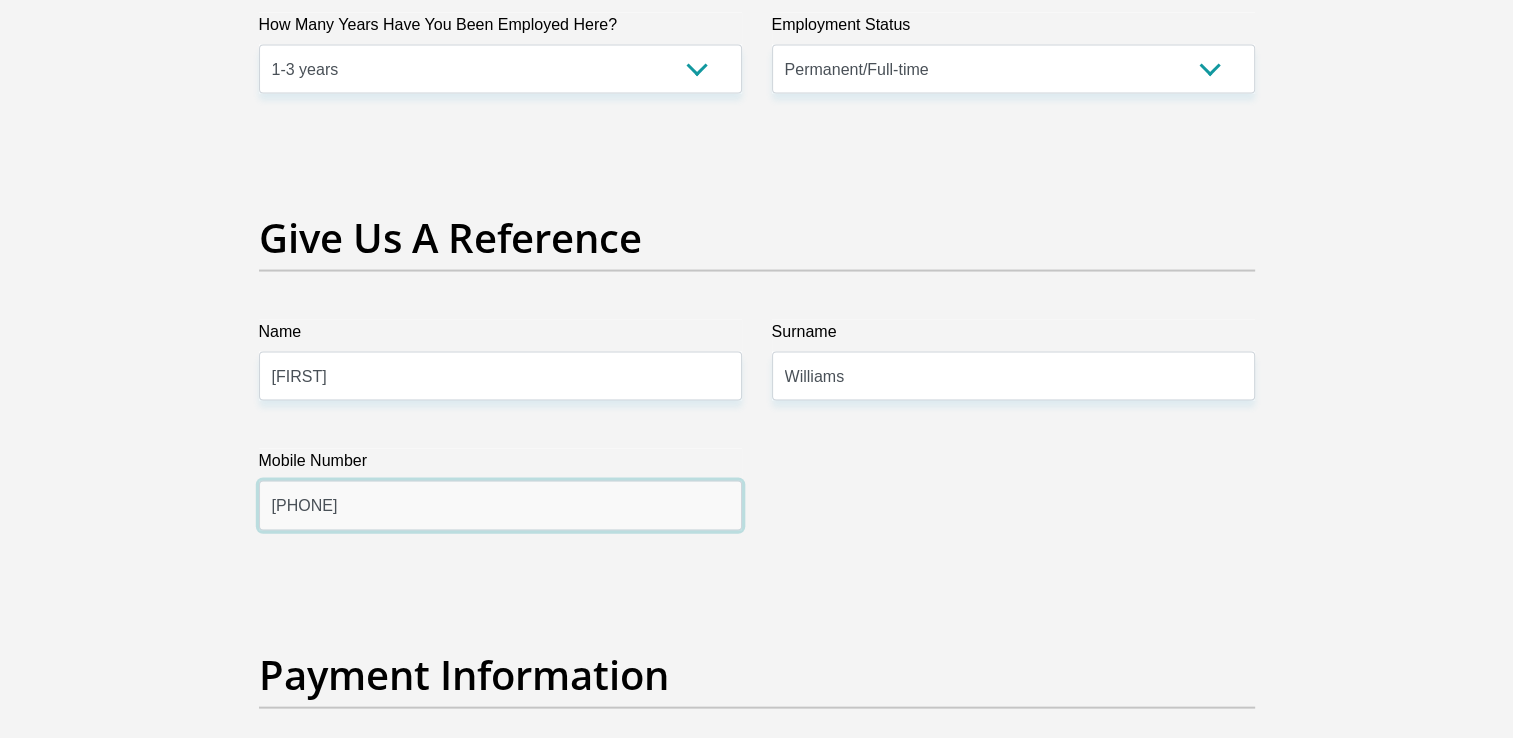 type on "0782359535" 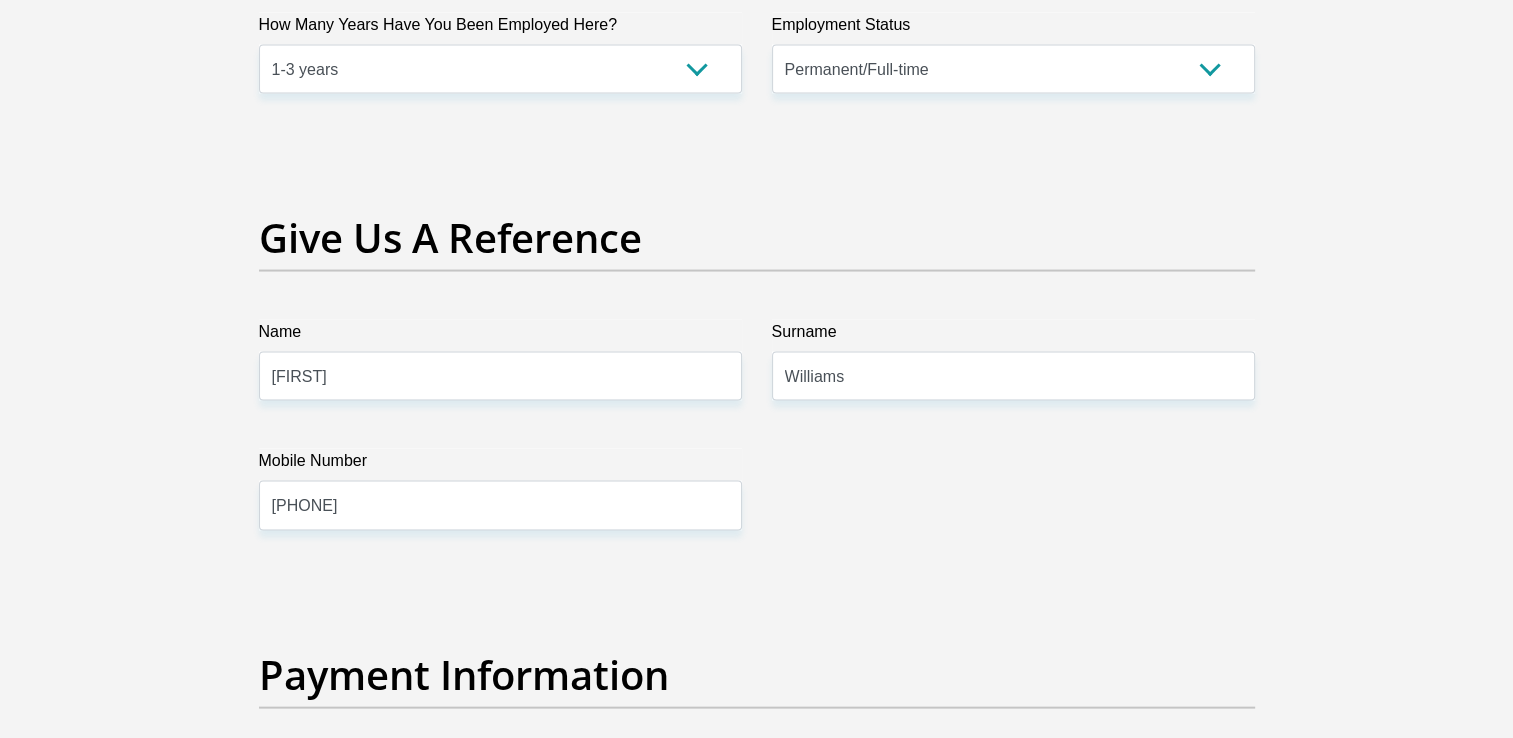 click on "Title
Mr
Ms
Mrs
Dr
Other
First Name
denise
Surname
menigo
ID Number
5103090612083
Please input valid ID number
Race
Black
Coloured
Indian
White
Other
Contact Number
0822692579
Please input valid contact number
Nationality
South Africa
Afghanistan
Aland Islands  Albania  Algeria" at bounding box center [757, -433] 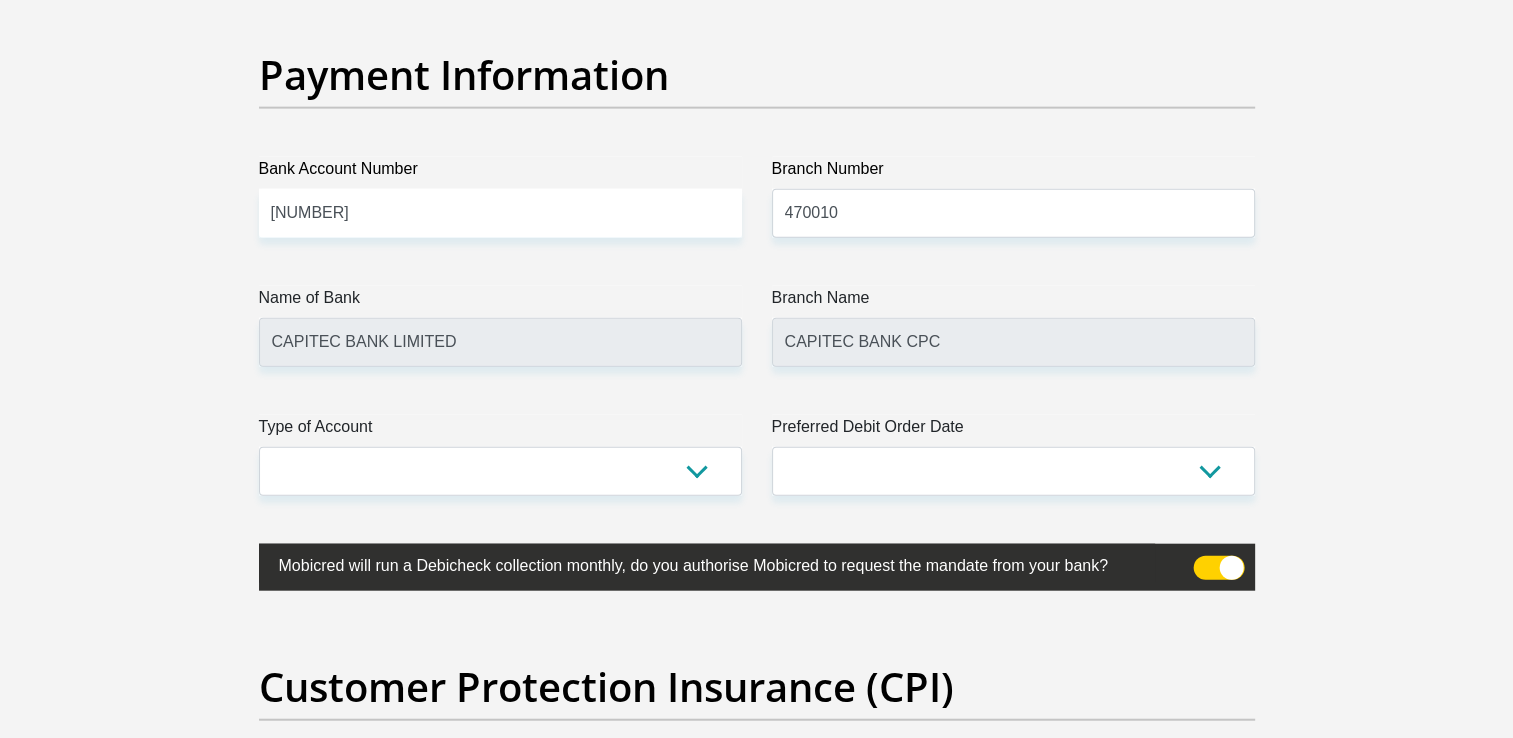 scroll, scrollTop: 4800, scrollLeft: 0, axis: vertical 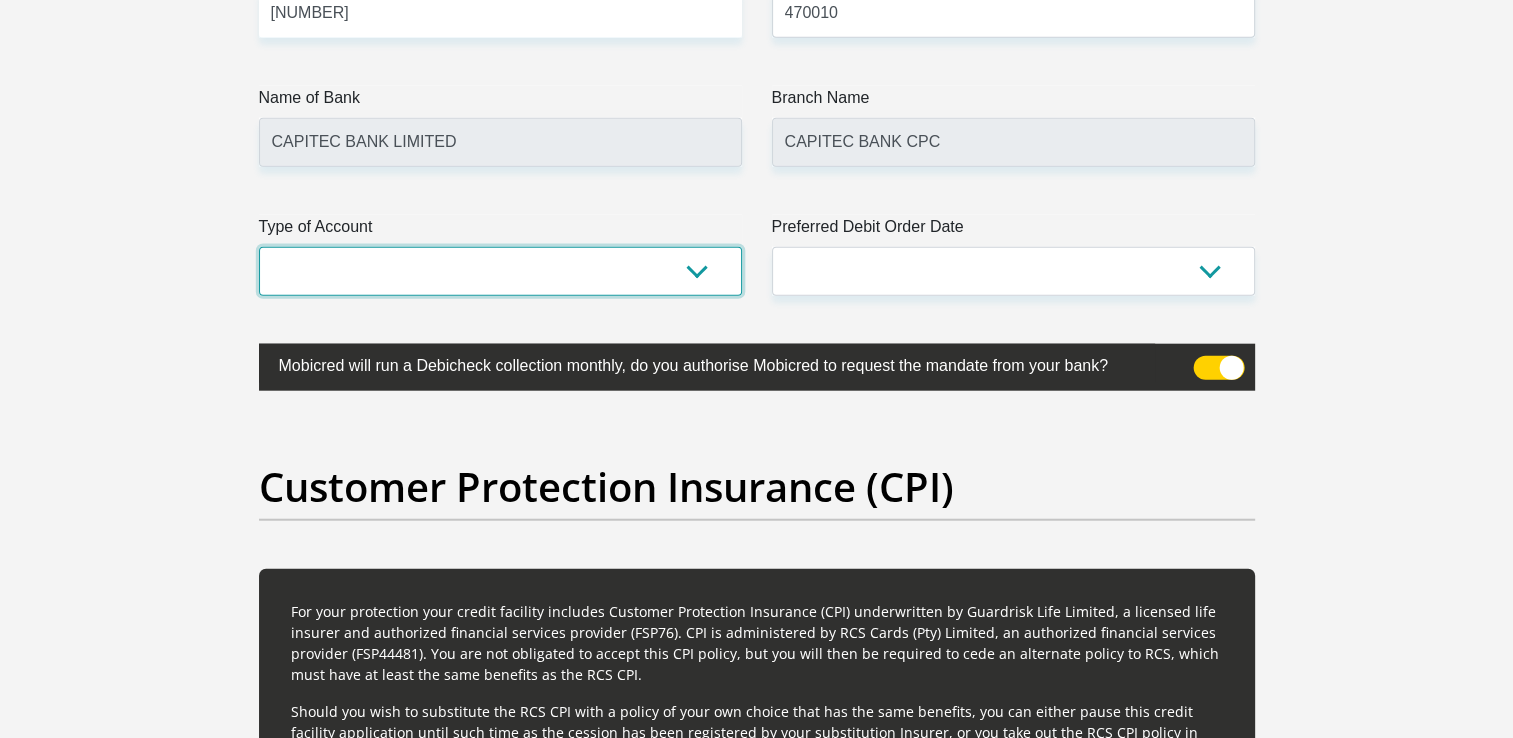 click on "Cheque
Savings" at bounding box center (500, 271) 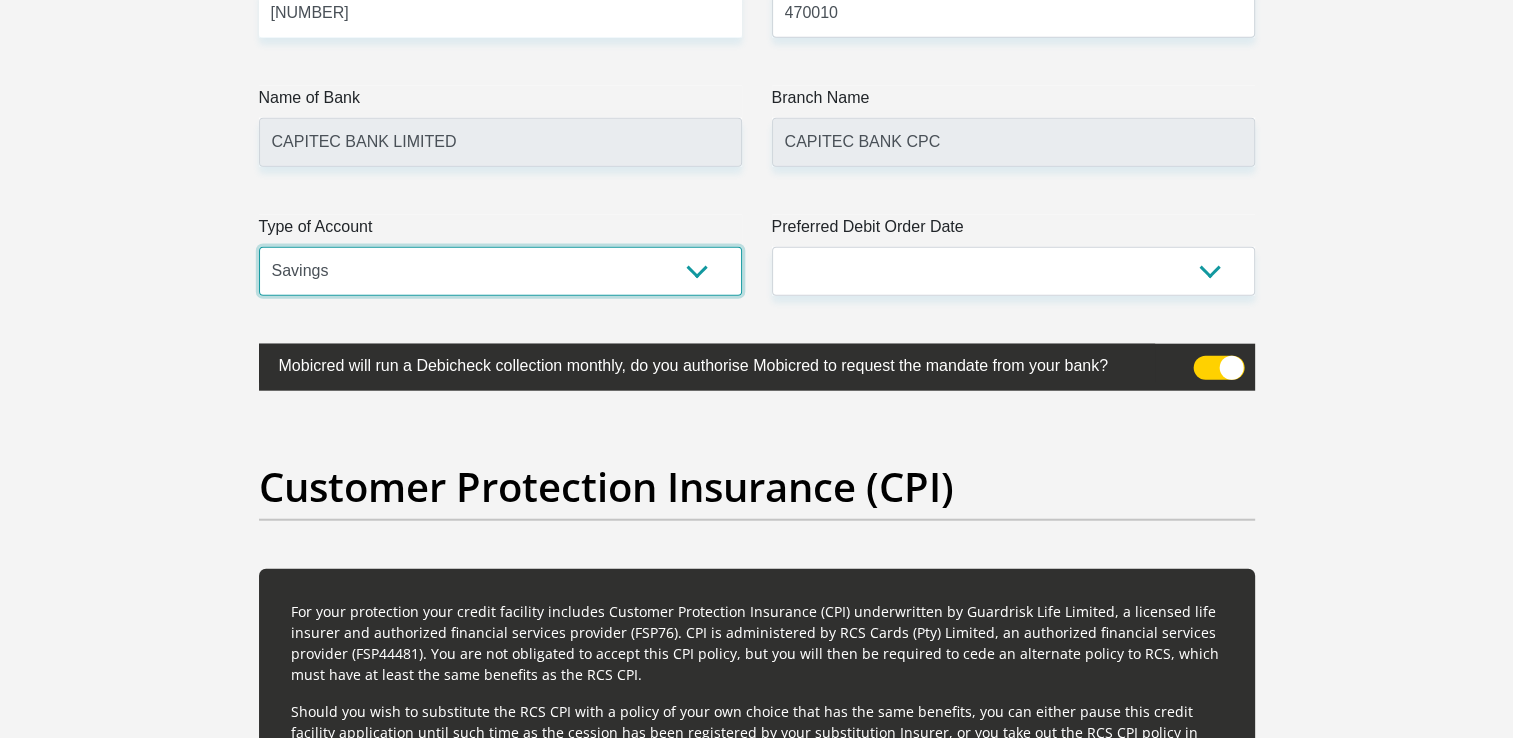 click on "Cheque
Savings" at bounding box center [500, 271] 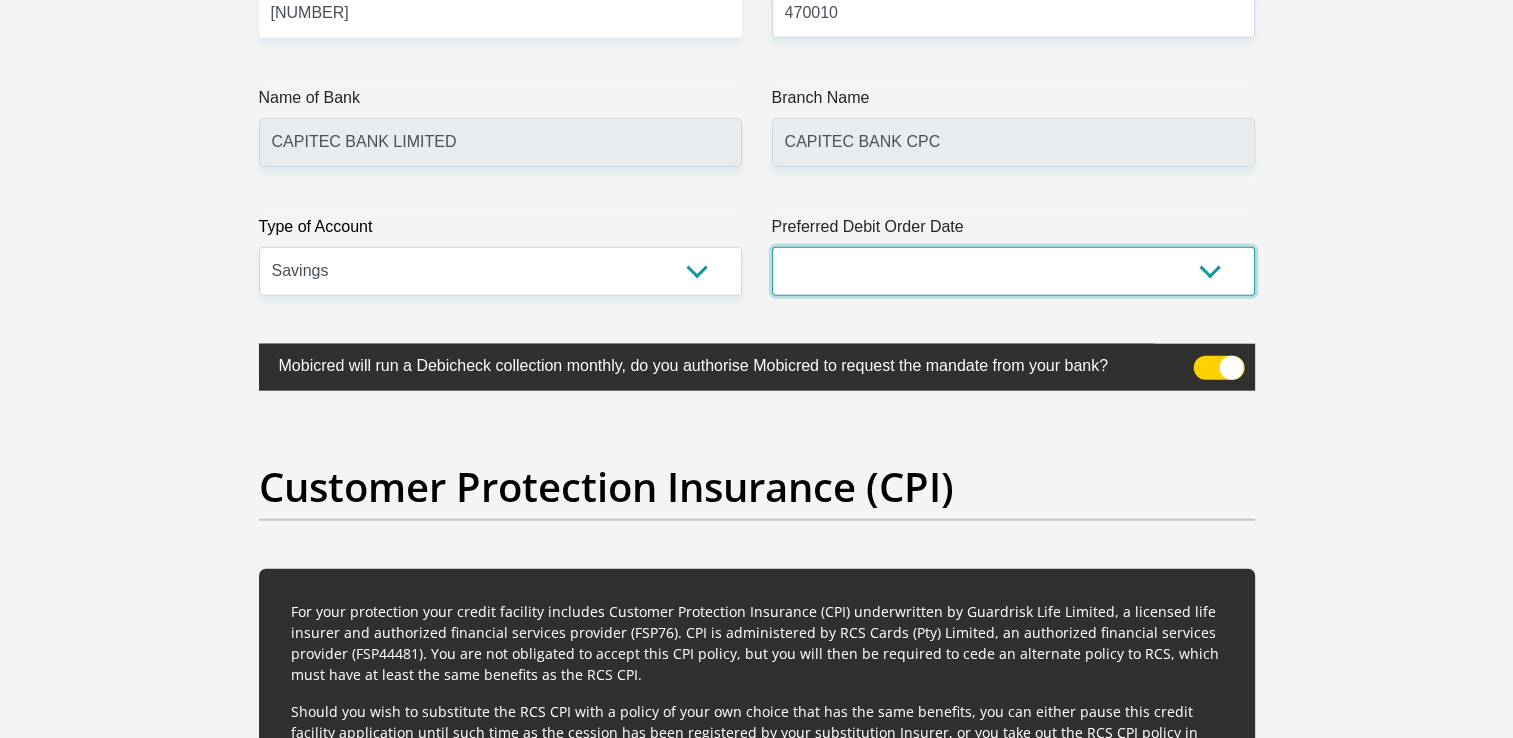 click on "1st
2nd
3rd
4th
5th
7th
18th
19th
20th
21st
22nd
23rd
24th
25th
26th
27th
28th
29th
30th" at bounding box center [1013, 271] 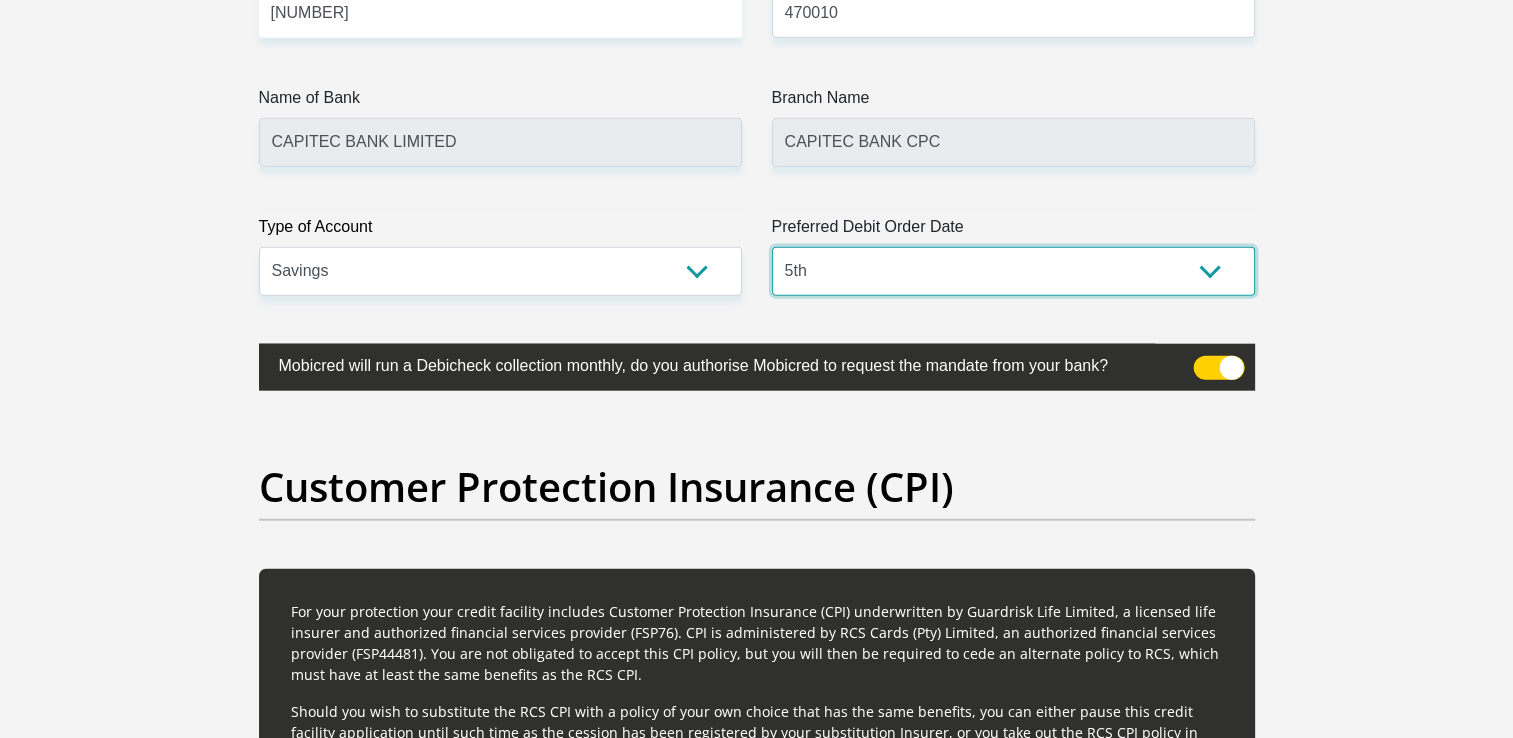 click on "1st
2nd
3rd
4th
5th
7th
18th
19th
20th
21st
22nd
23rd
24th
25th
26th
27th
28th
29th
30th" at bounding box center (1013, 271) 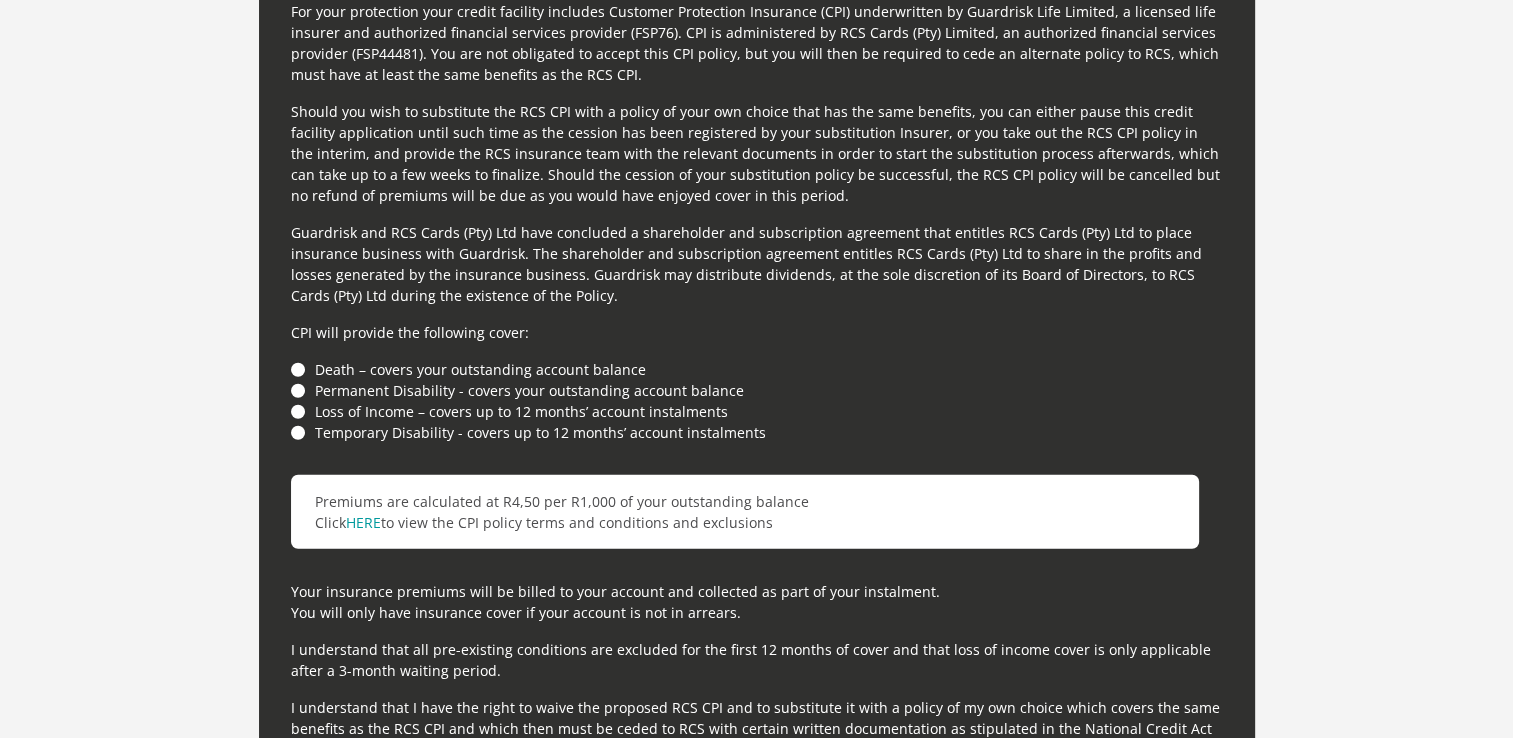 scroll, scrollTop: 5900, scrollLeft: 0, axis: vertical 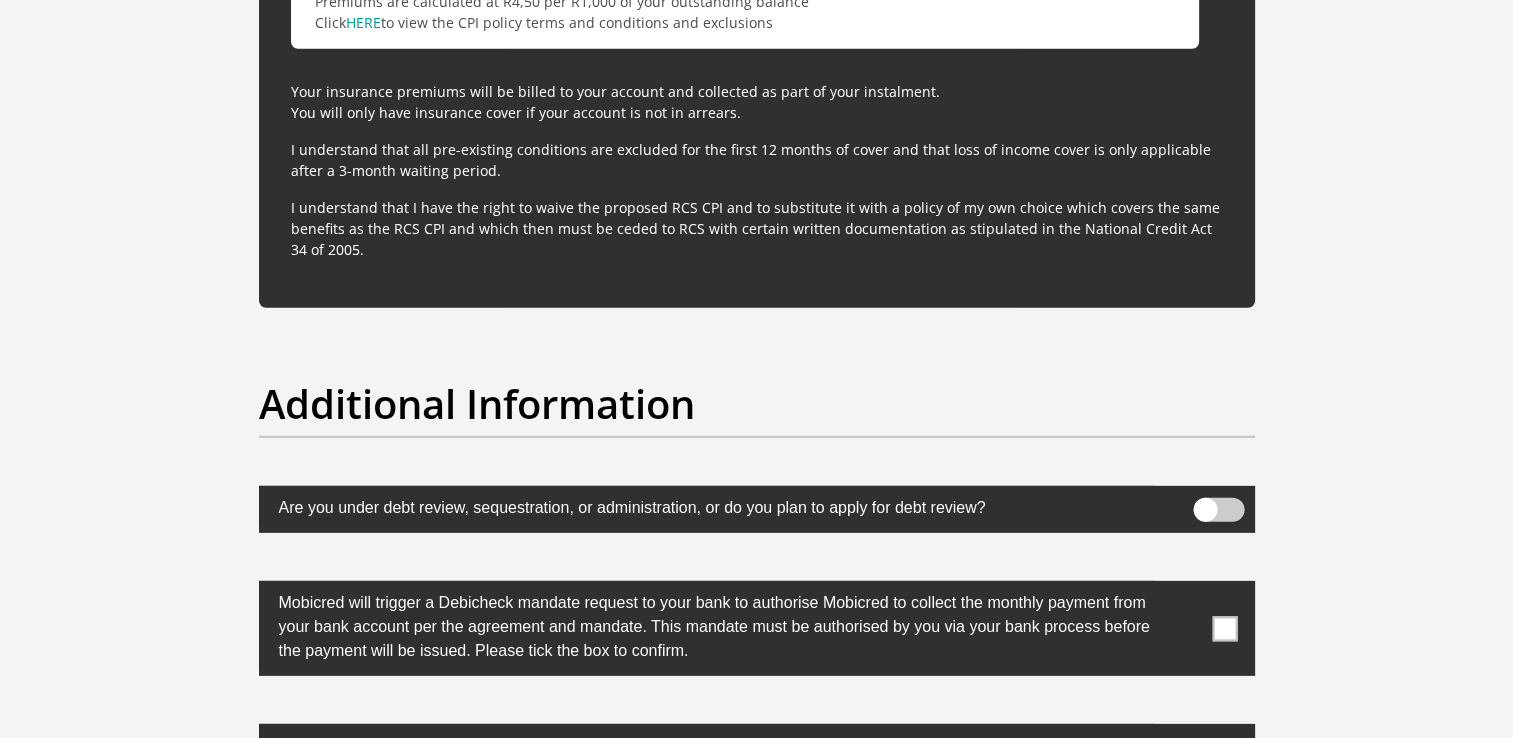 click at bounding box center [1224, 628] 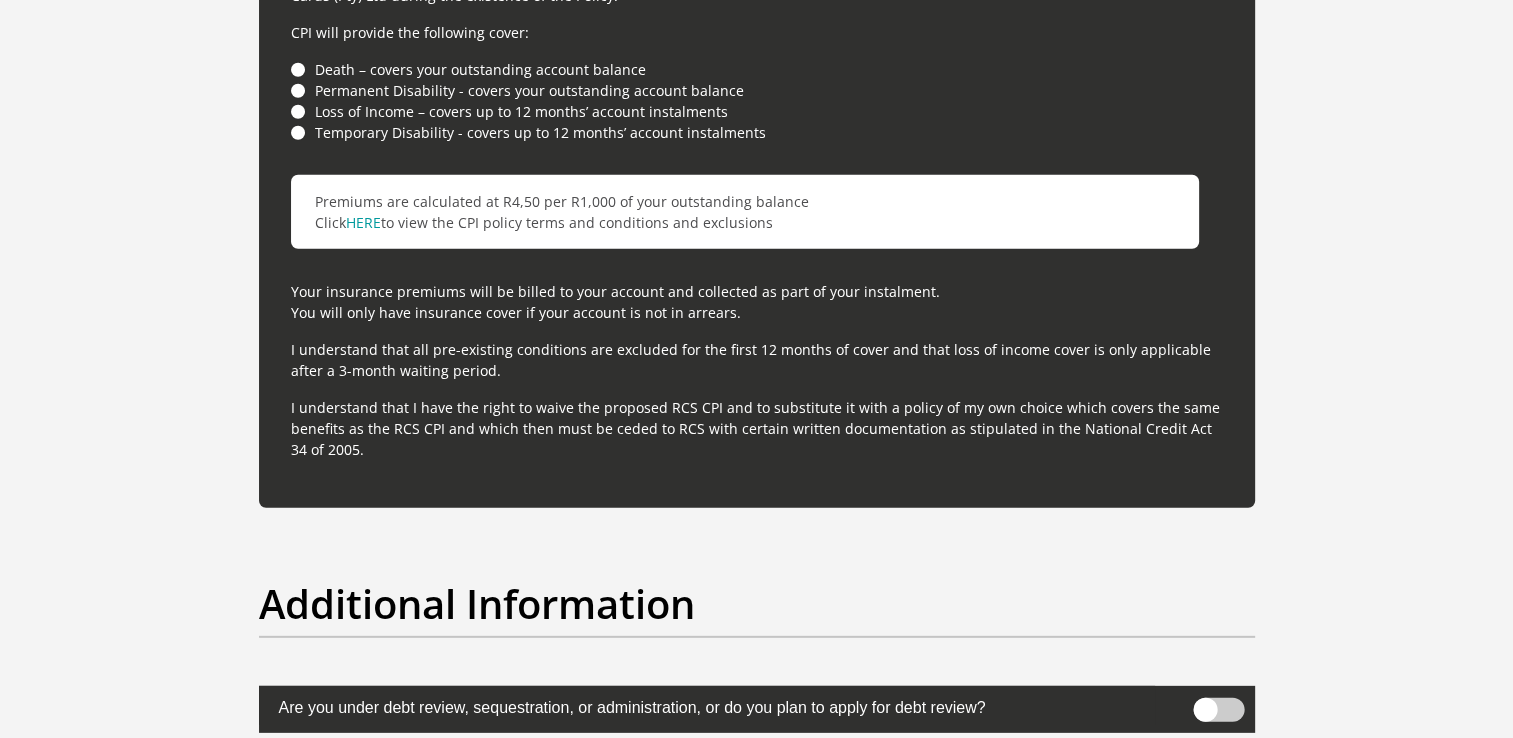 scroll, scrollTop: 6300, scrollLeft: 0, axis: vertical 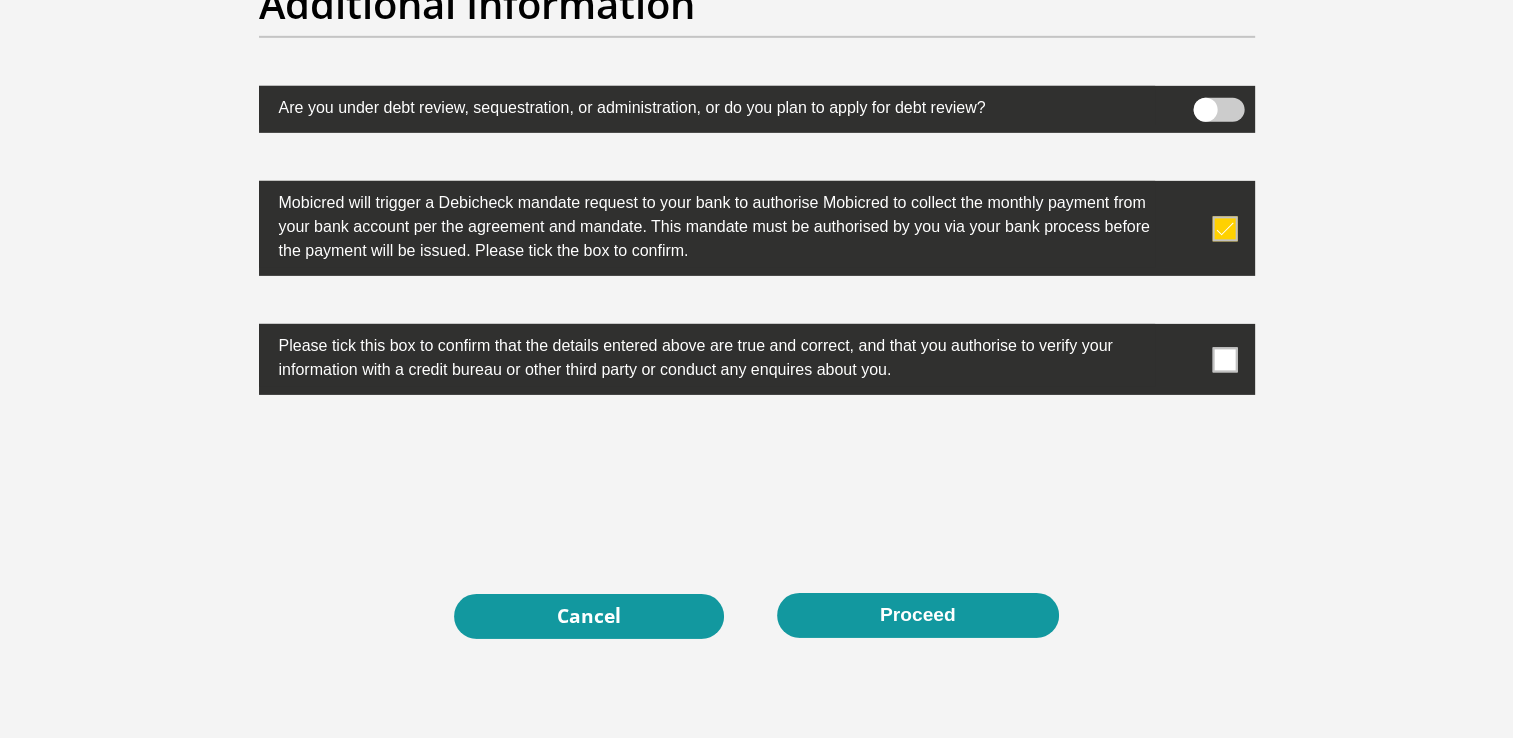 click at bounding box center [1224, 359] 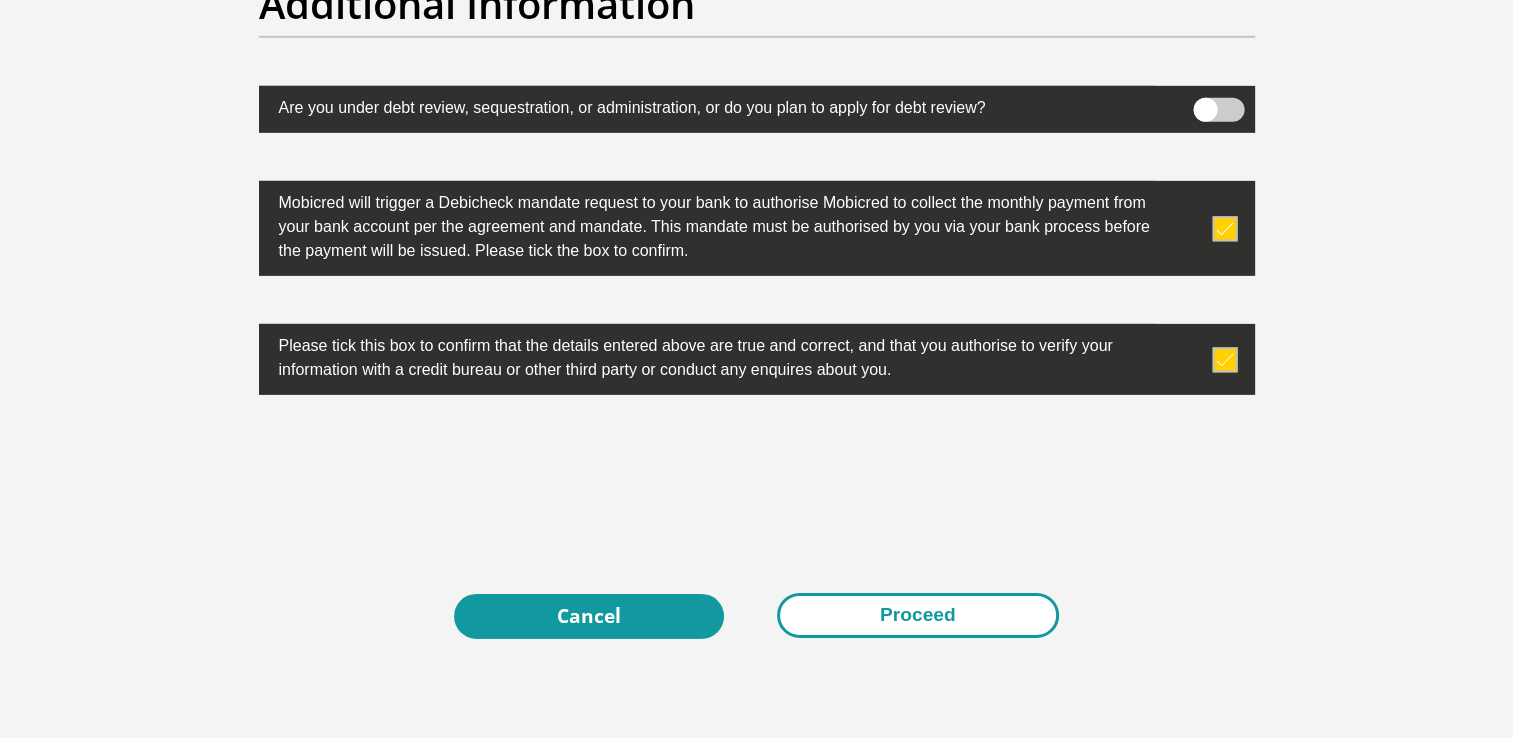 click on "Proceed" at bounding box center (918, 615) 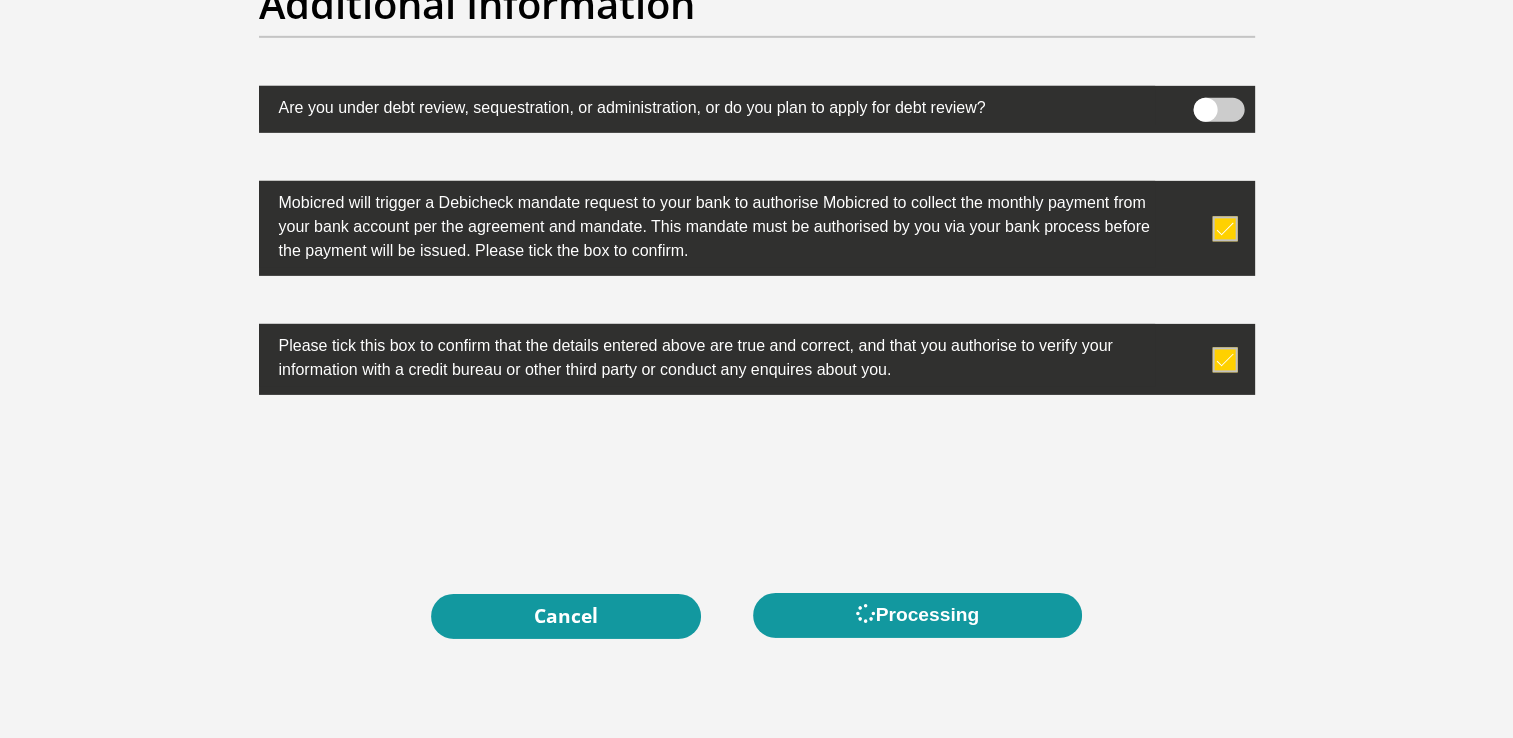 scroll, scrollTop: 0, scrollLeft: 0, axis: both 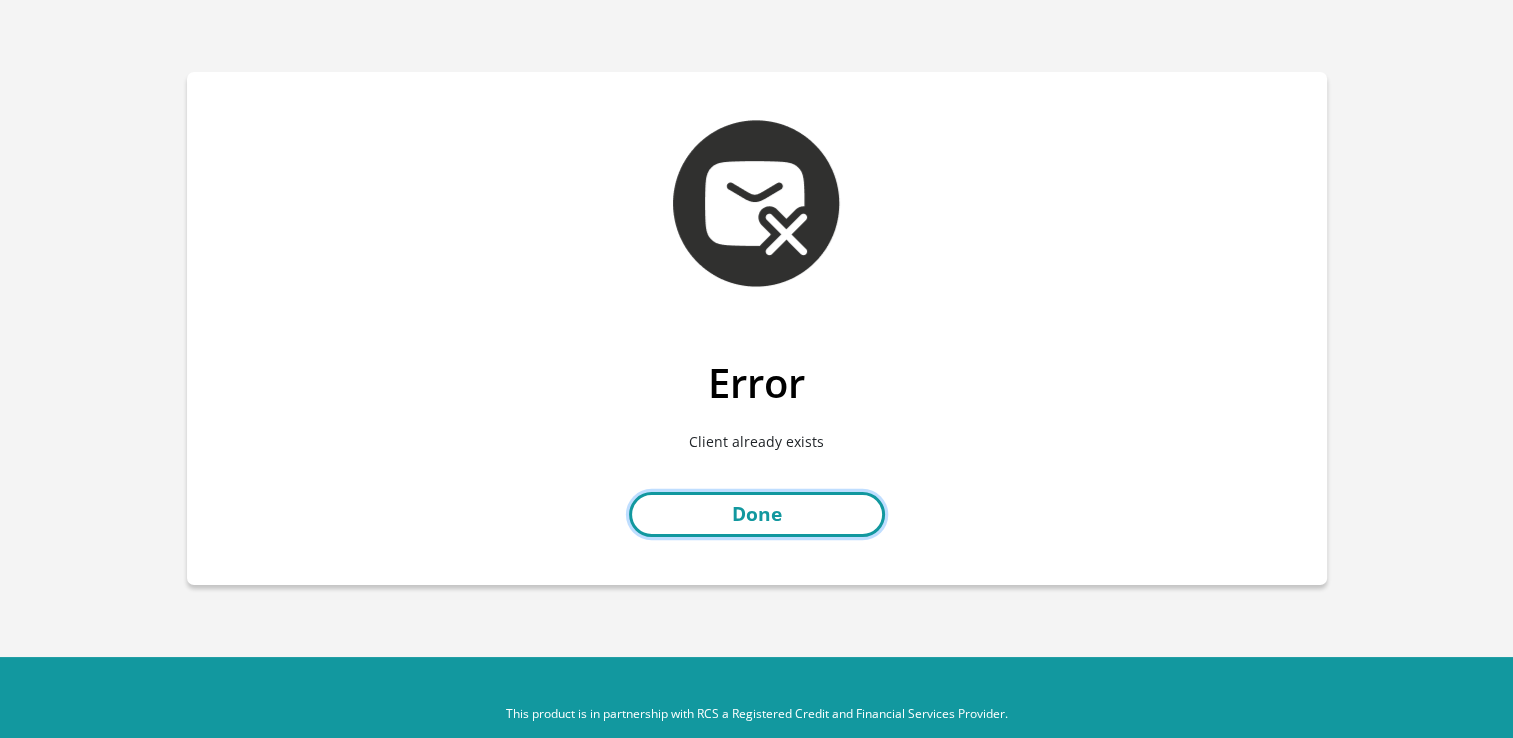 click on "Done" at bounding box center [757, 514] 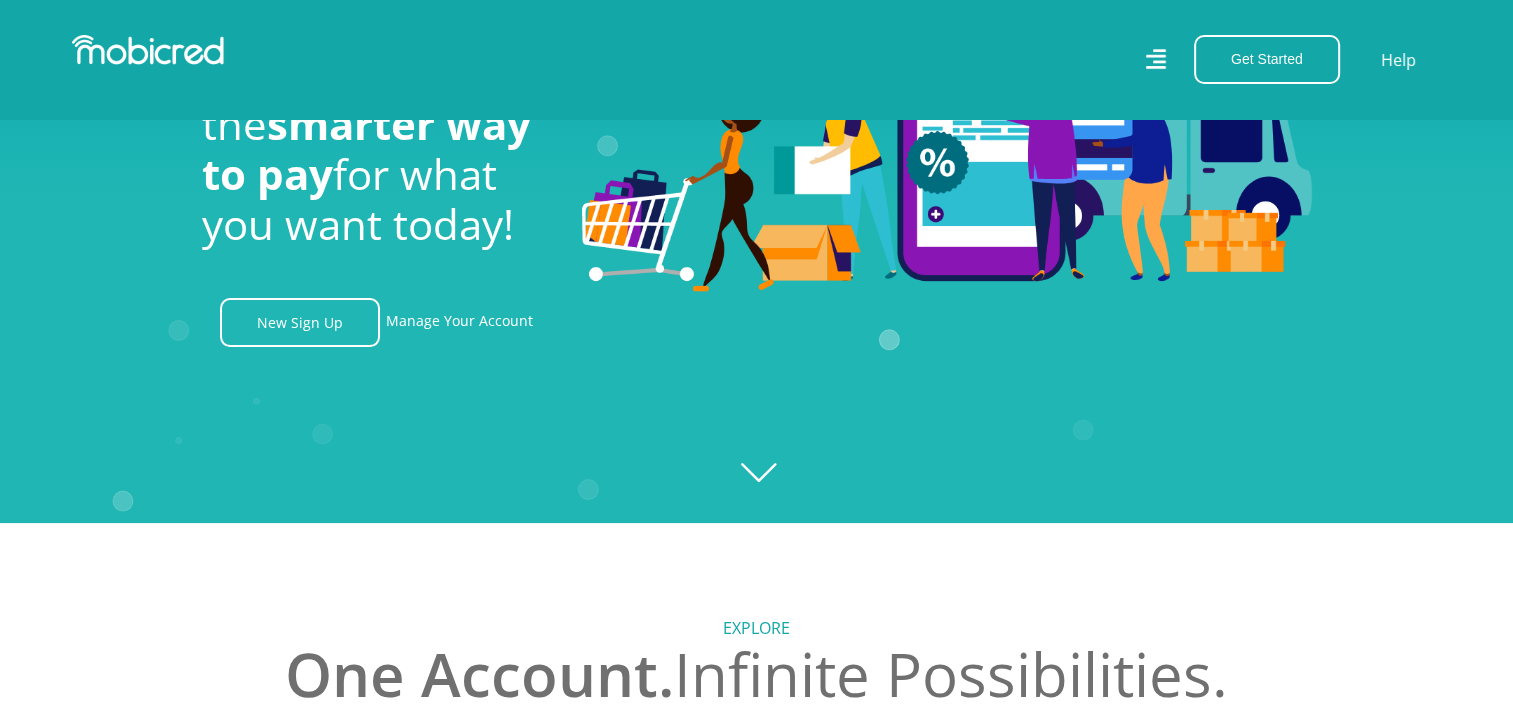 scroll, scrollTop: 300, scrollLeft: 0, axis: vertical 